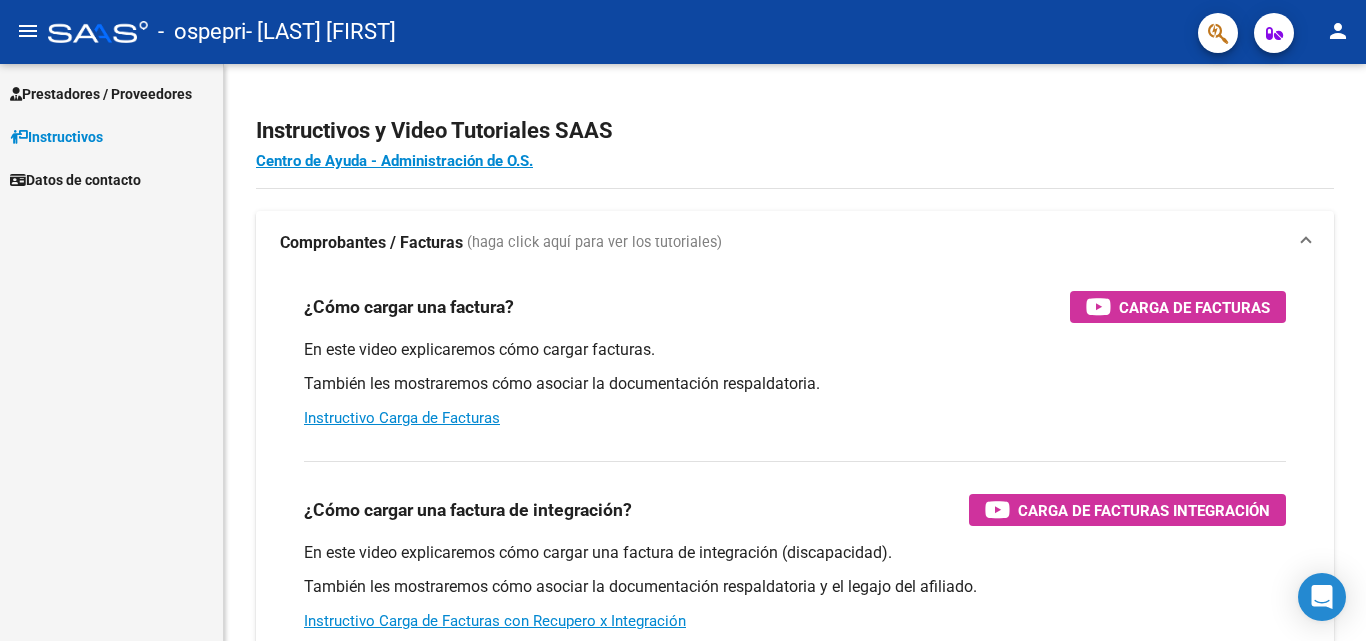 scroll, scrollTop: 0, scrollLeft: 0, axis: both 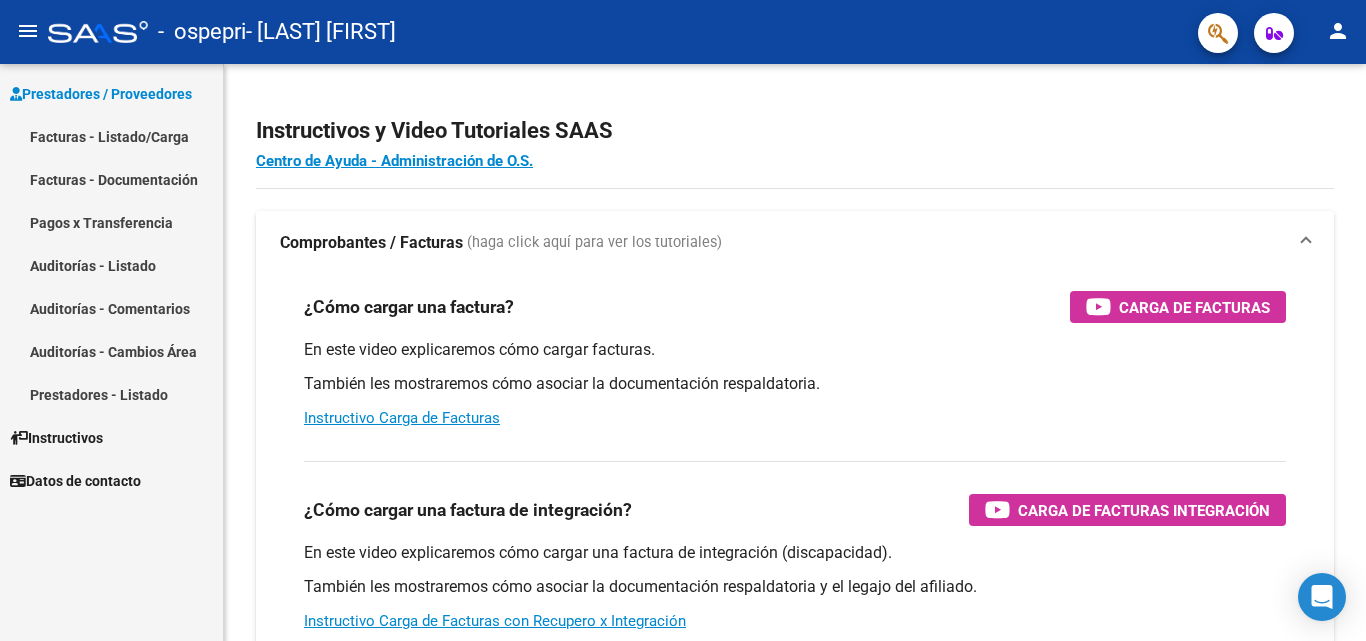 click on "Facturas - Listado/Carga" at bounding box center (111, 136) 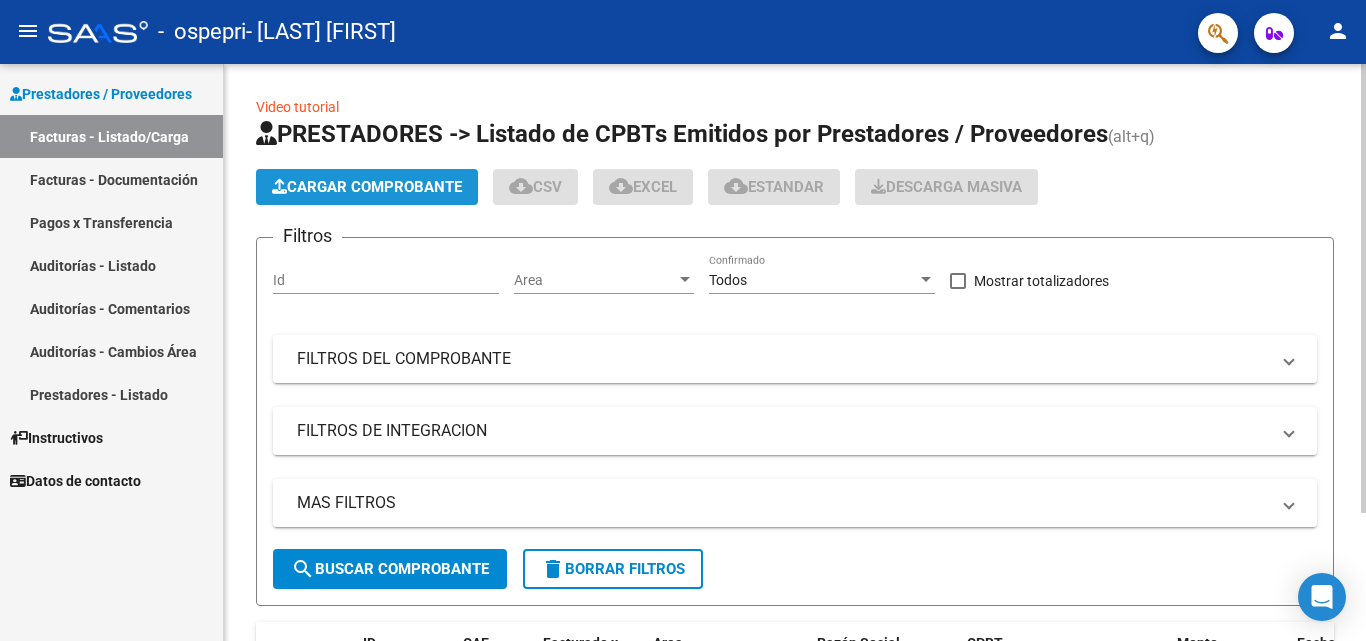 click on "Cargar Comprobante" 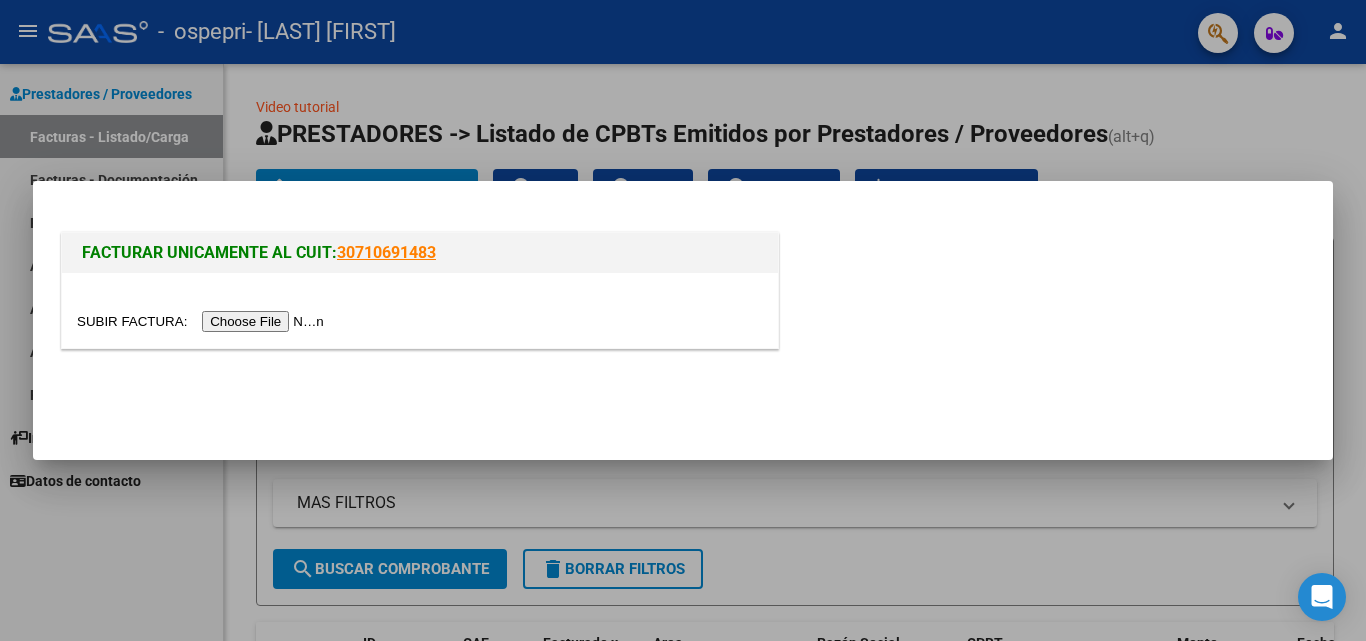 click at bounding box center [203, 321] 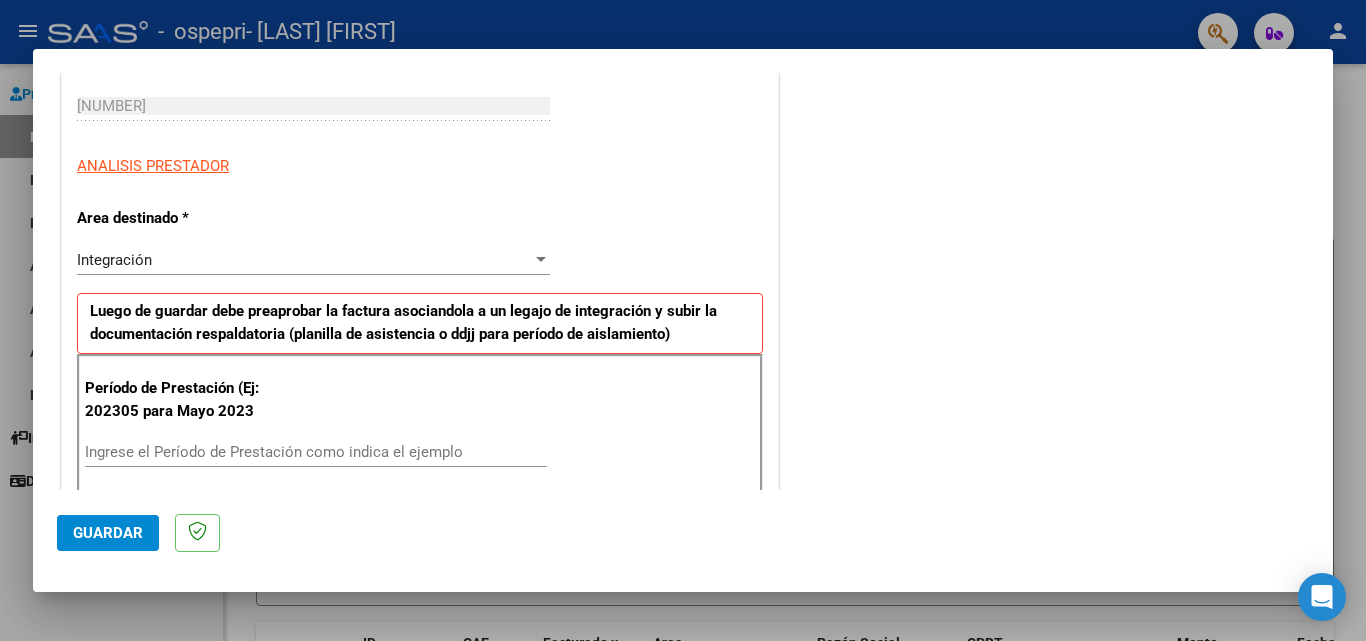 scroll, scrollTop: 400, scrollLeft: 0, axis: vertical 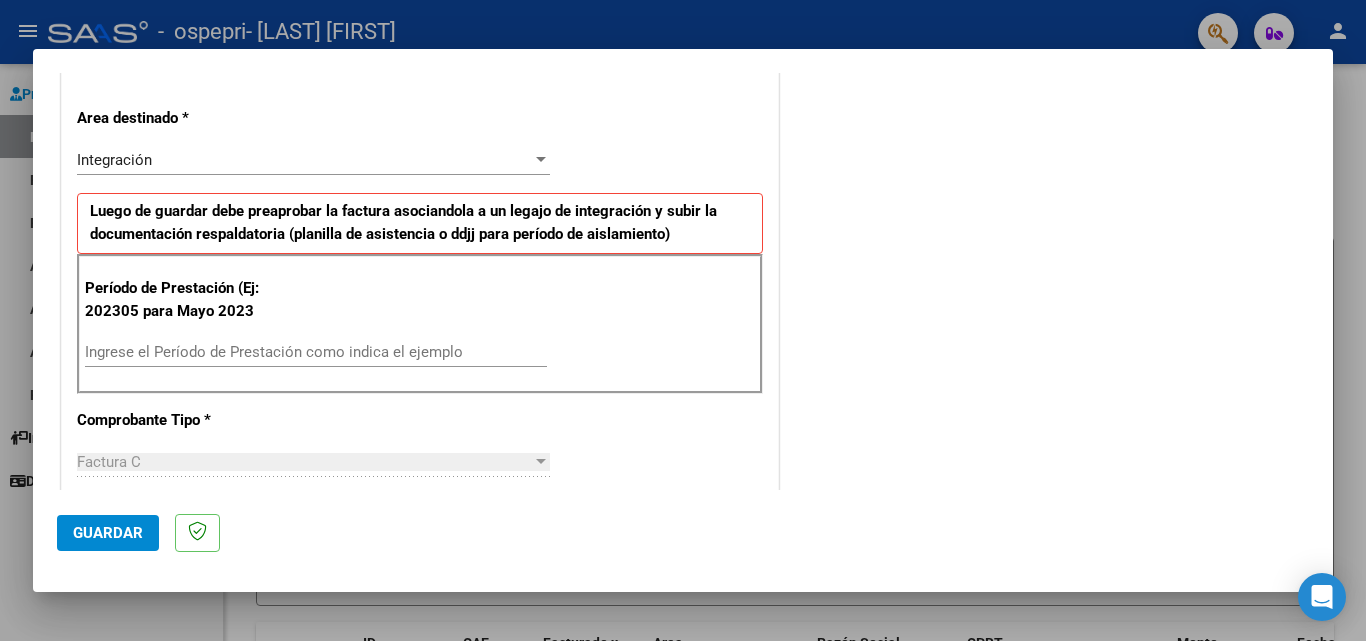 click on "Ingrese el Período de Prestación como indica el ejemplo" at bounding box center [316, 352] 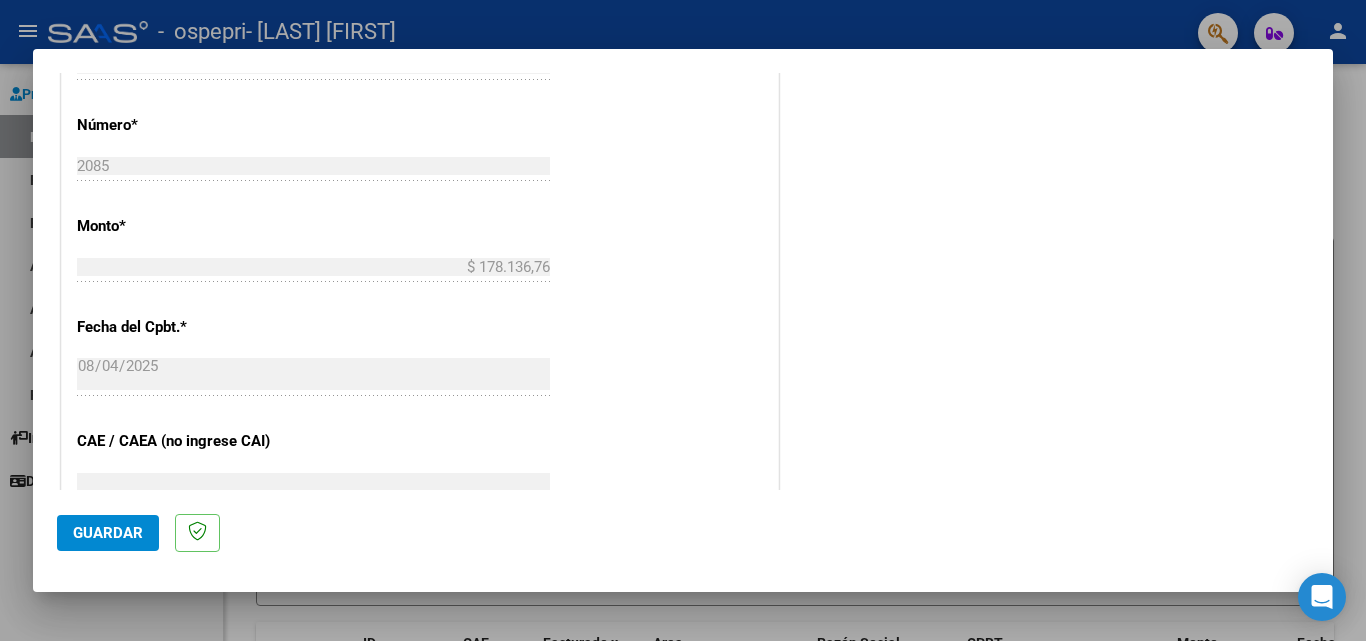 scroll, scrollTop: 900, scrollLeft: 0, axis: vertical 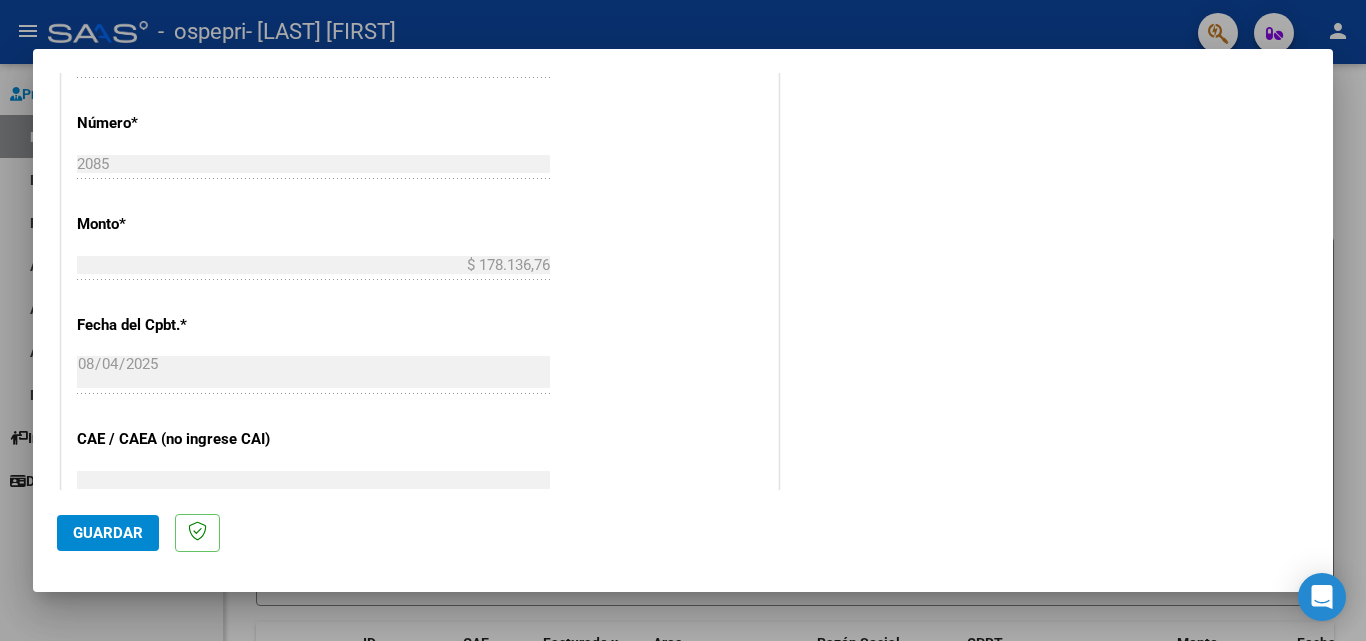 type on "202507" 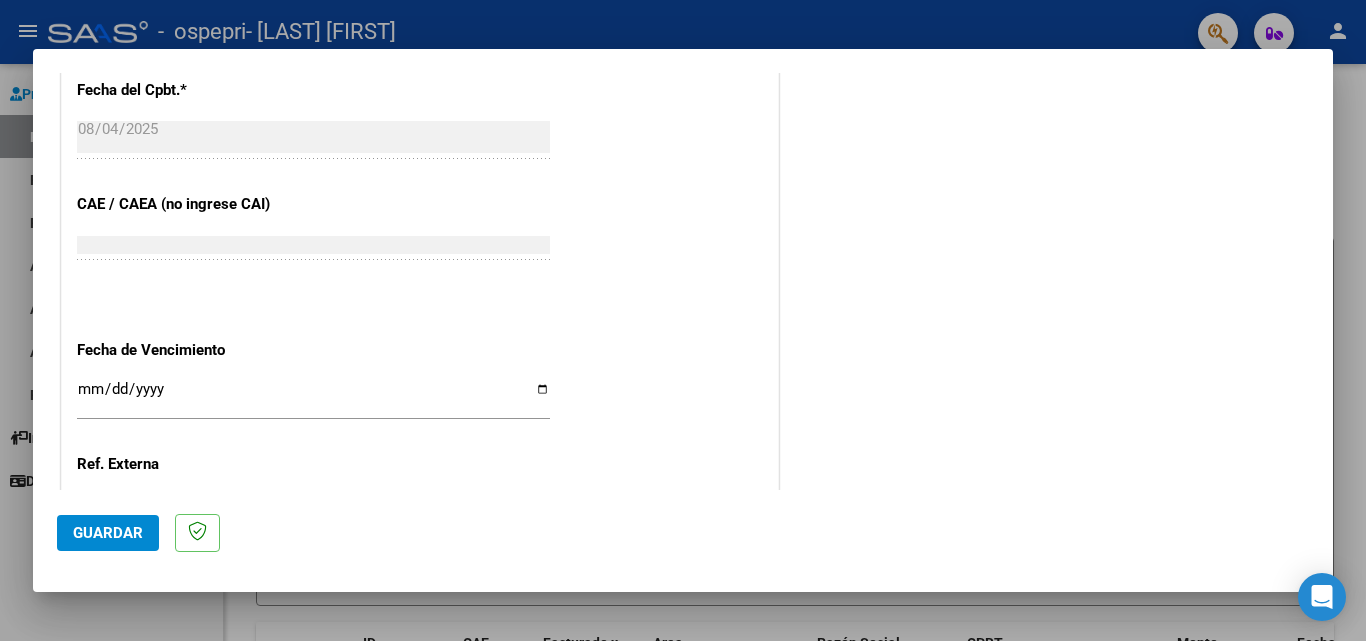 scroll, scrollTop: 1200, scrollLeft: 0, axis: vertical 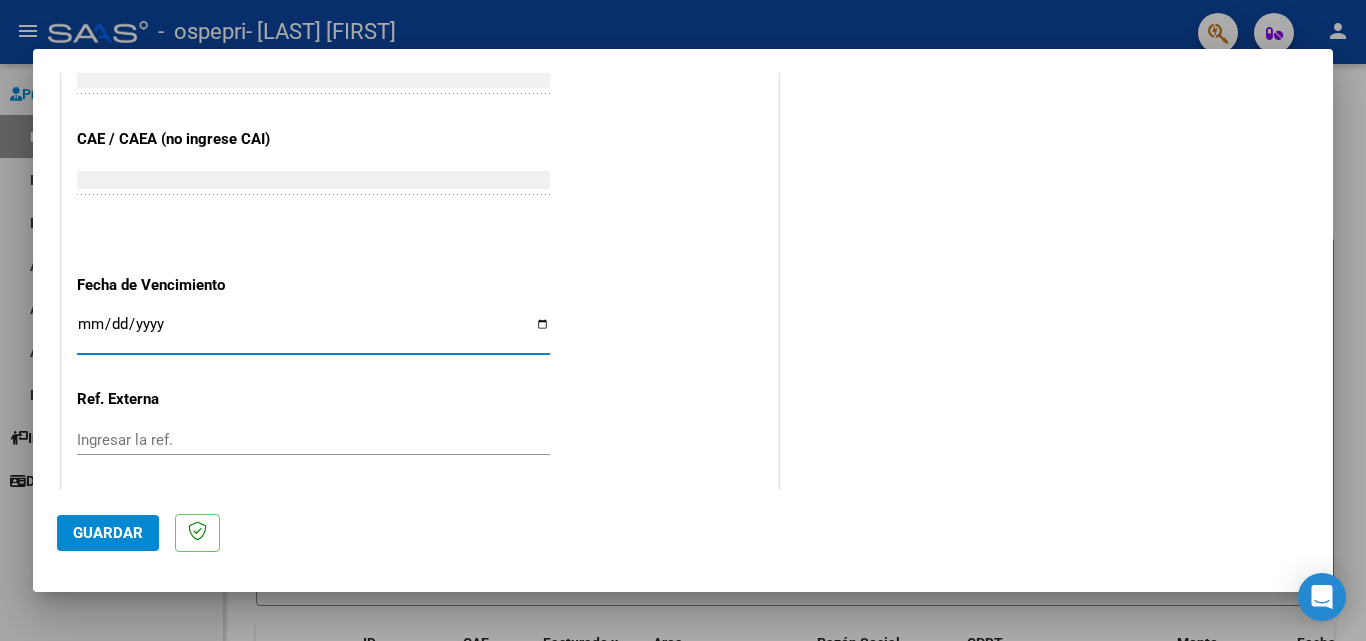 click on "Ingresar la fecha" at bounding box center [313, 332] 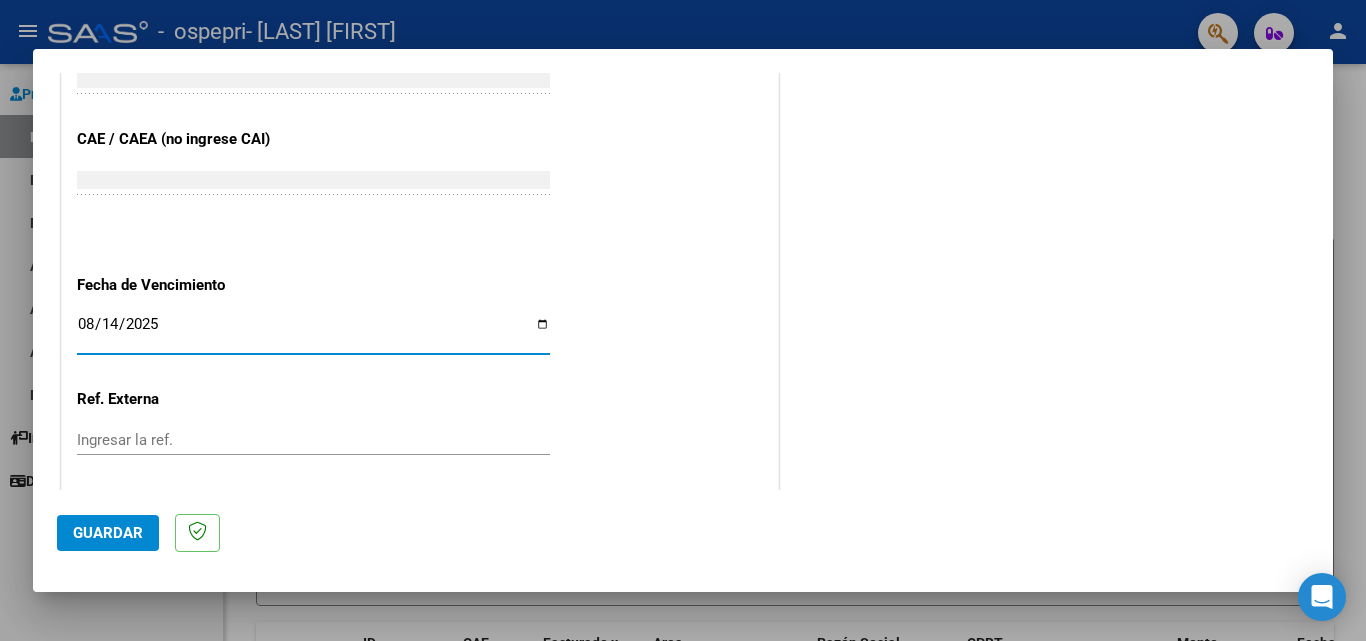 click on "Guardar" 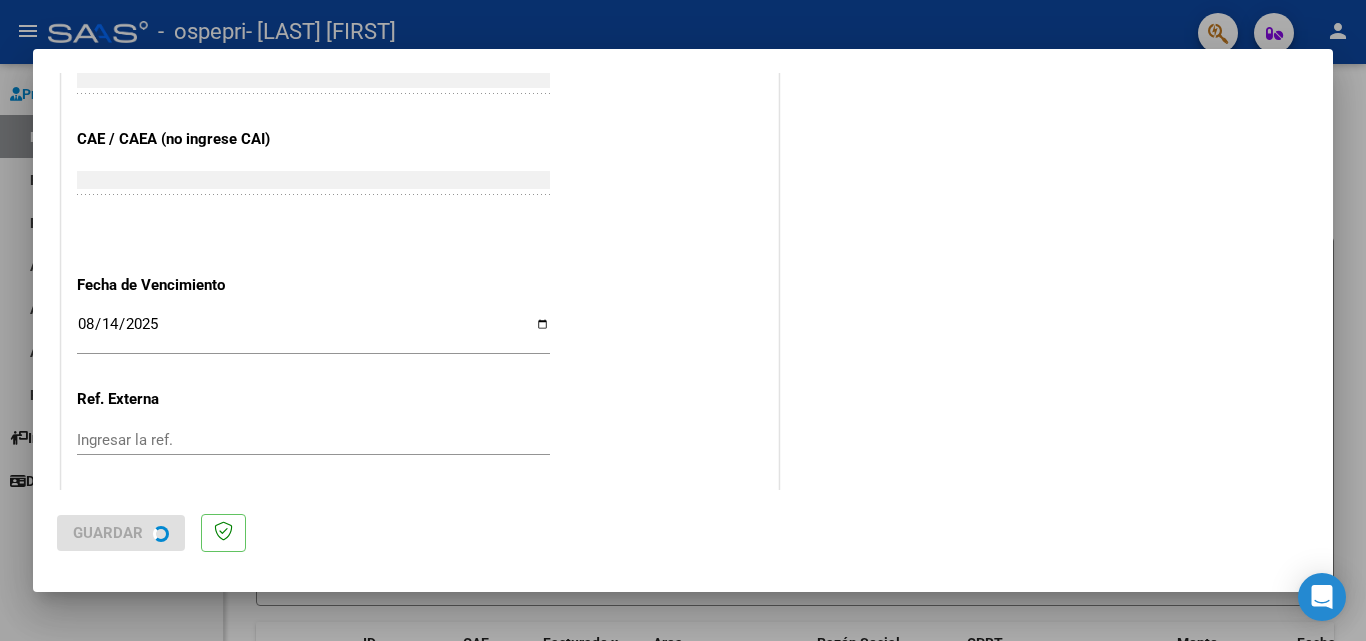 scroll, scrollTop: 0, scrollLeft: 0, axis: both 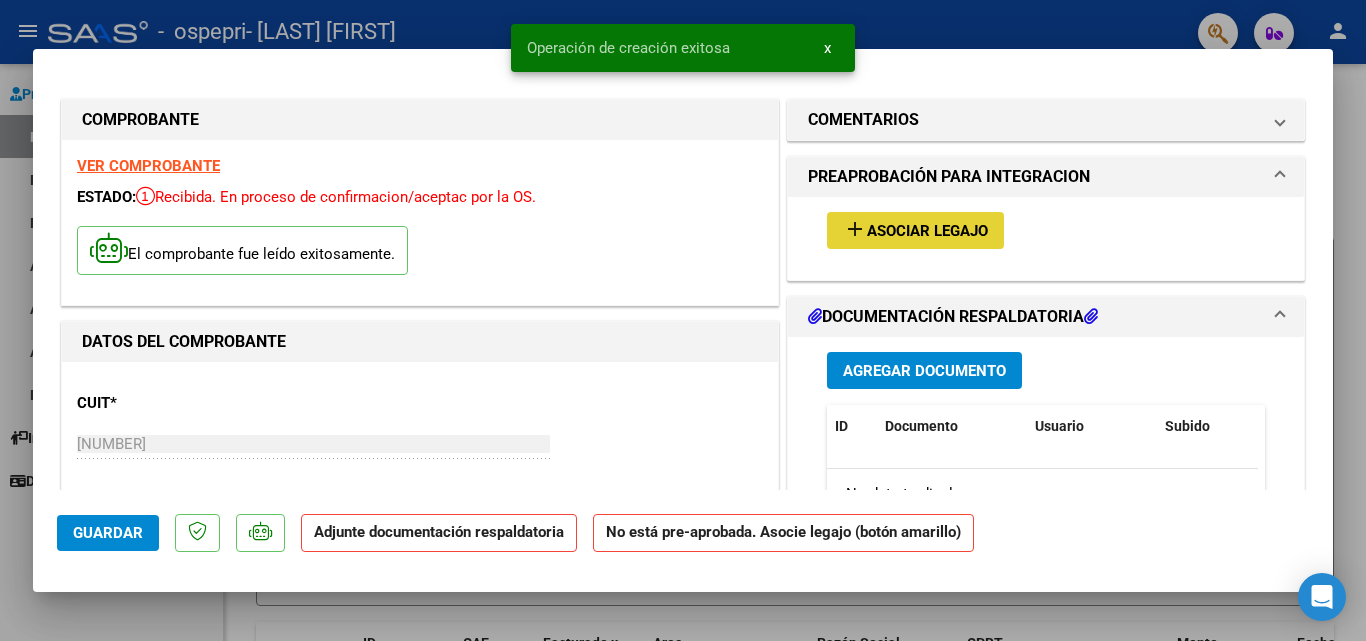 click on "Asociar Legajo" at bounding box center (927, 231) 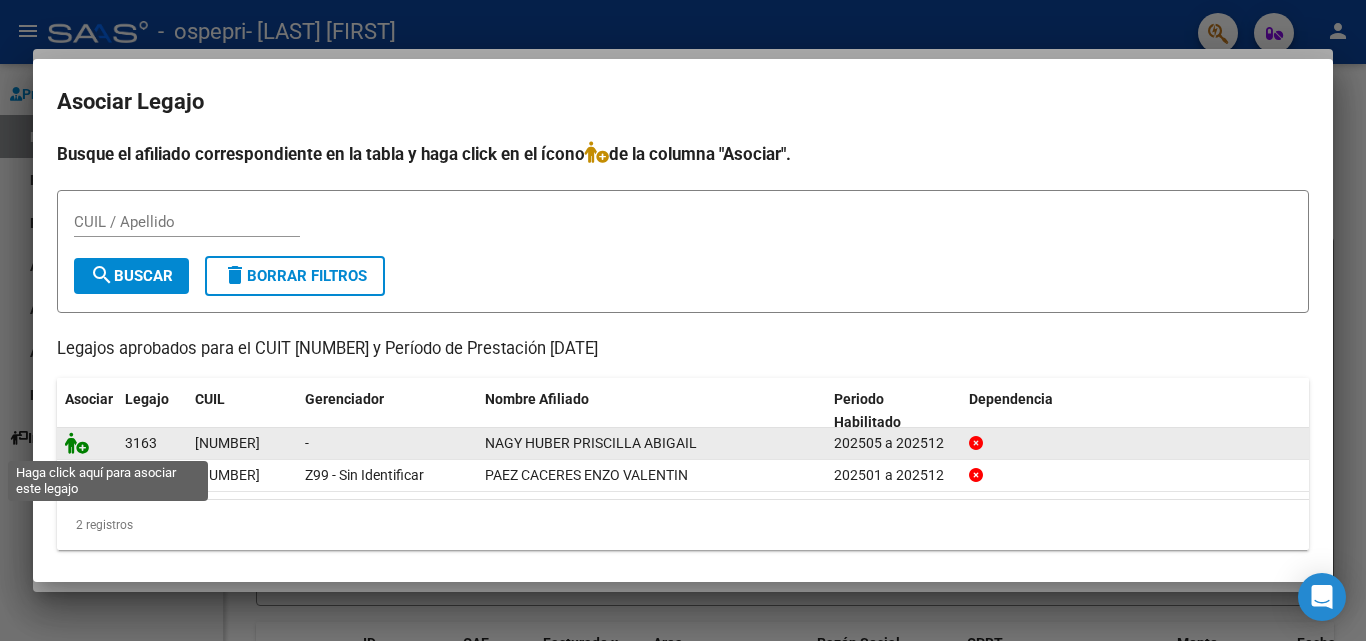 click 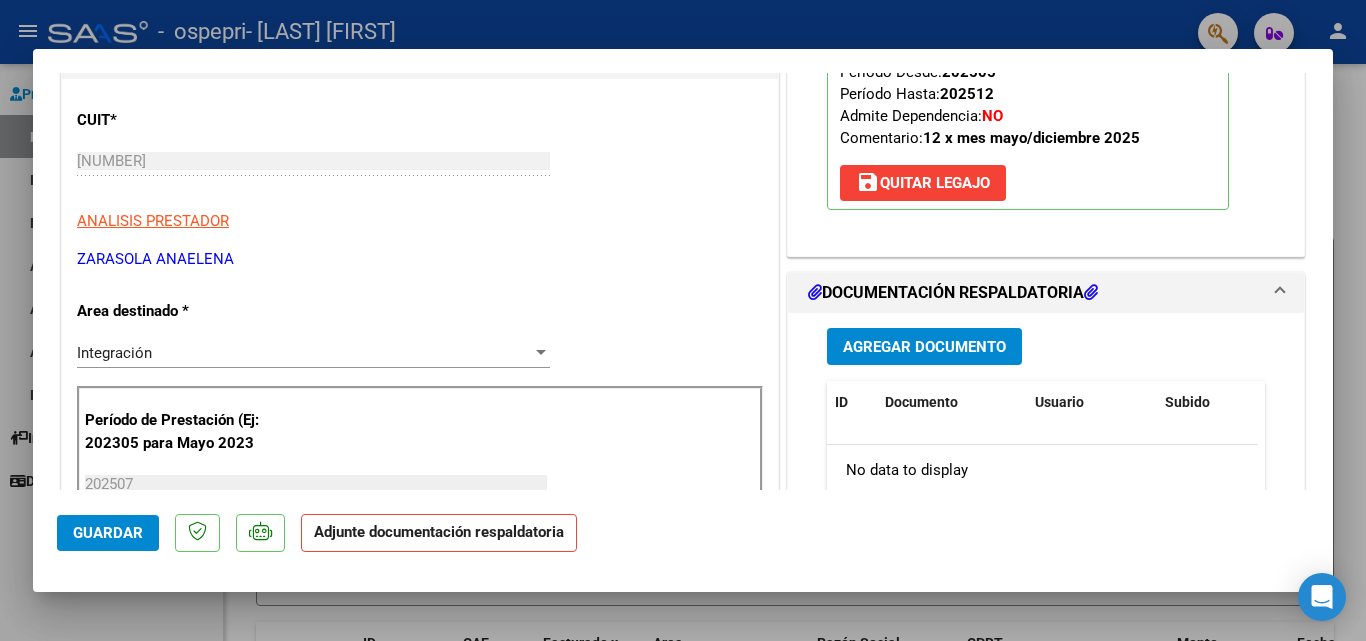 scroll, scrollTop: 300, scrollLeft: 0, axis: vertical 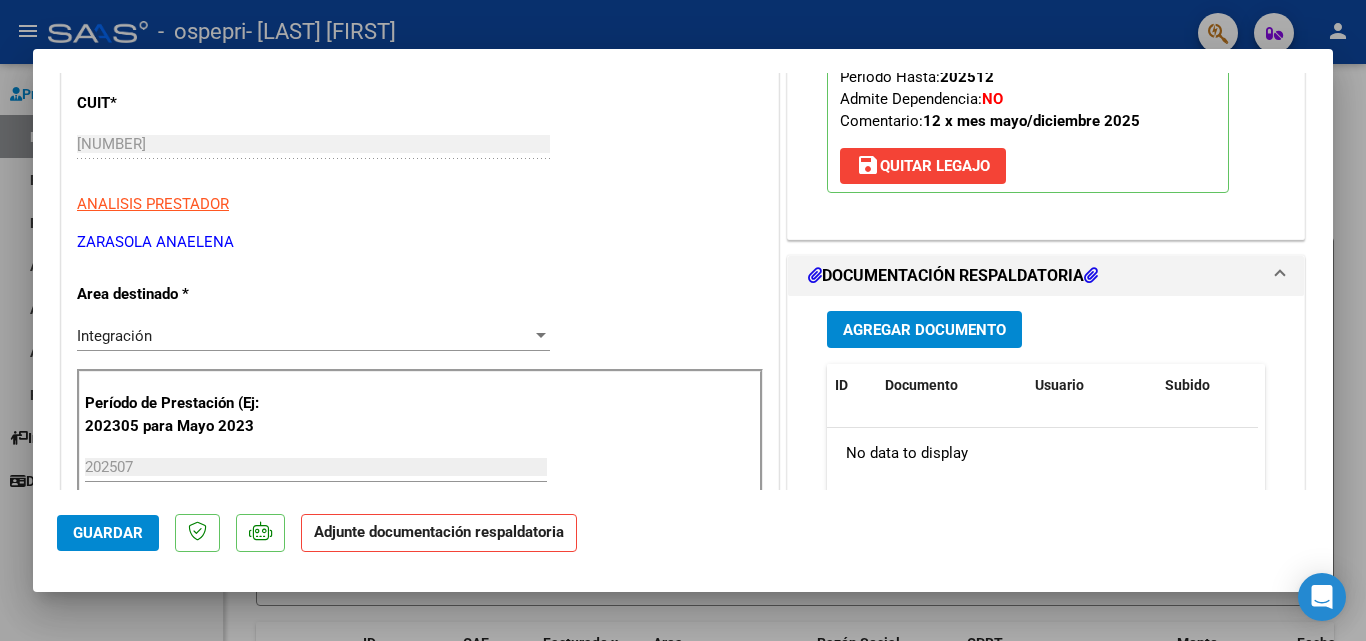 click on "Agregar Documento" at bounding box center (924, 330) 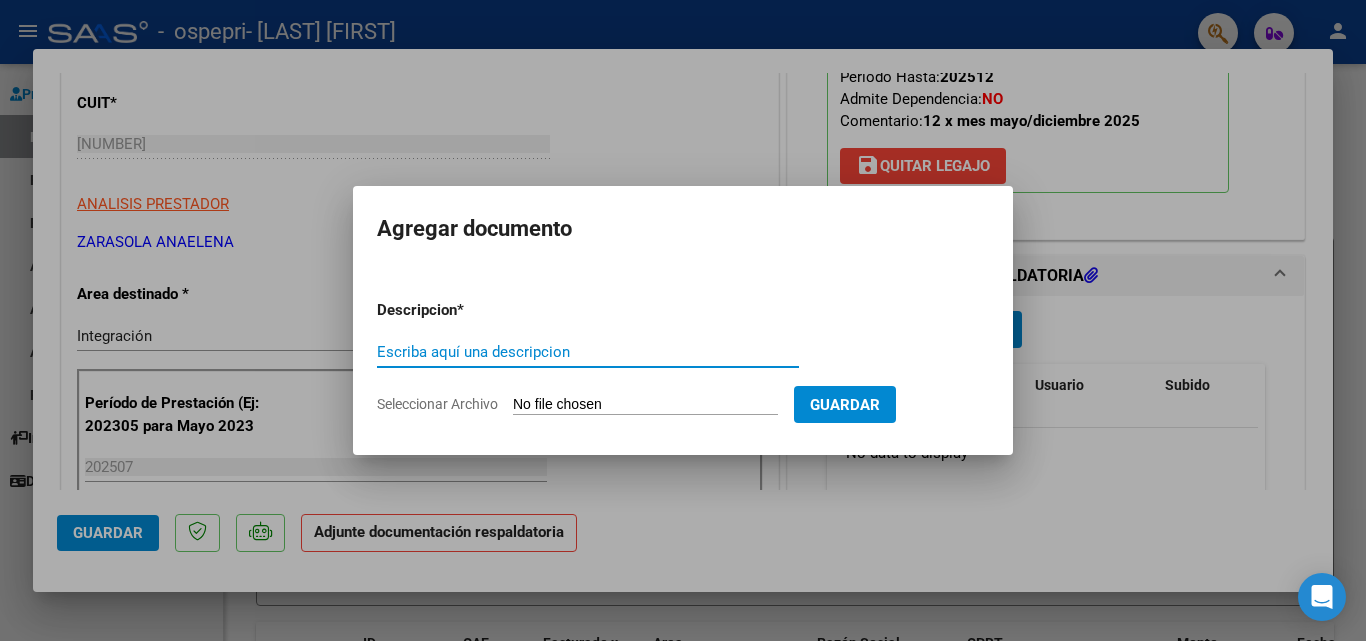 click on "Seleccionar Archivo" at bounding box center [645, 405] 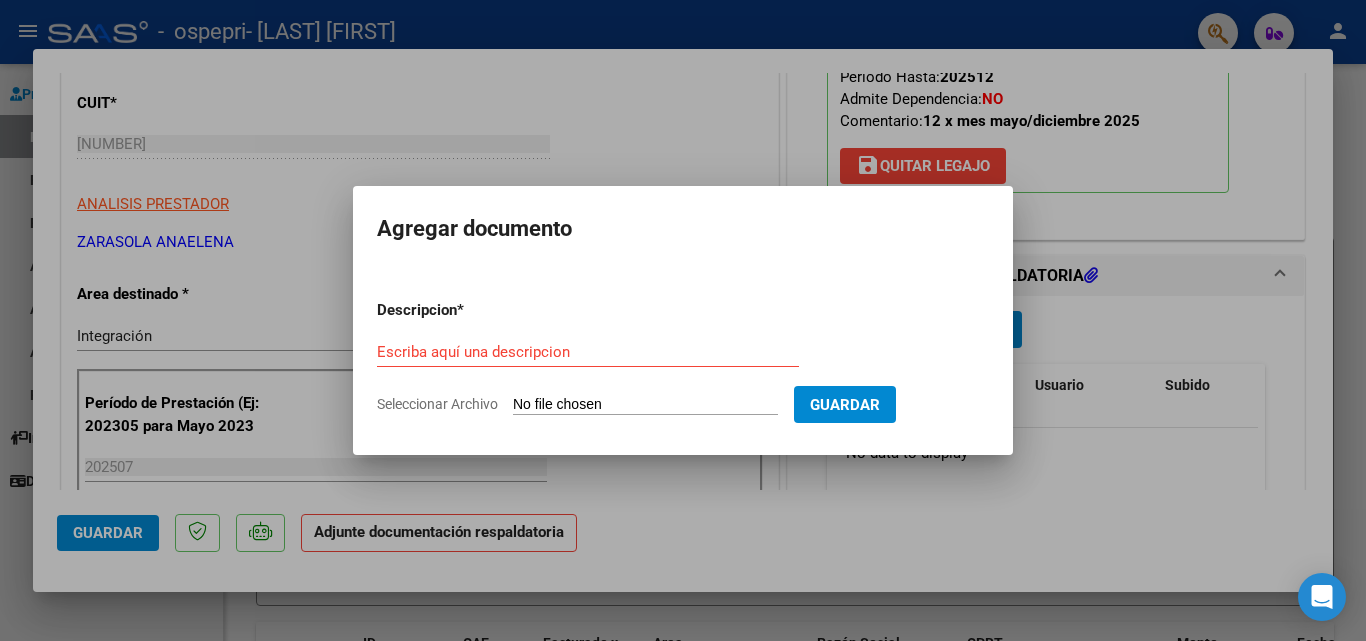 type on "C:\fakepath\AUTORIZACION.jpg" 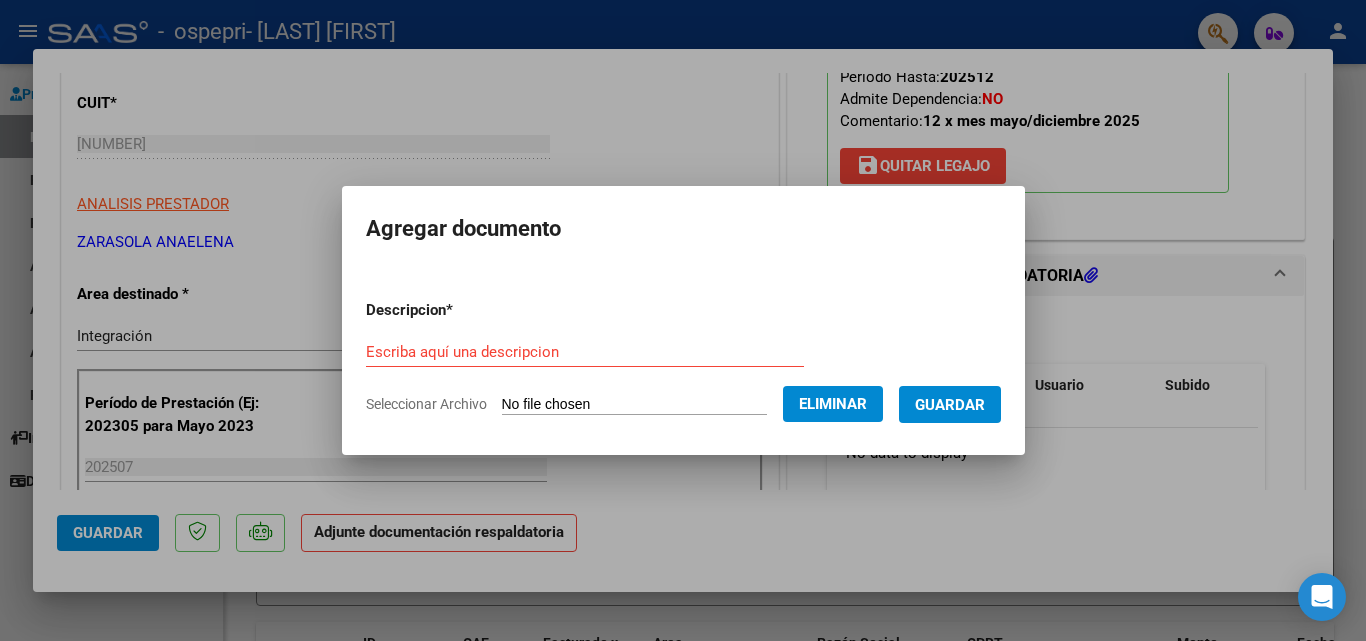 click on "Escriba aquí una descripcion" at bounding box center [585, 352] 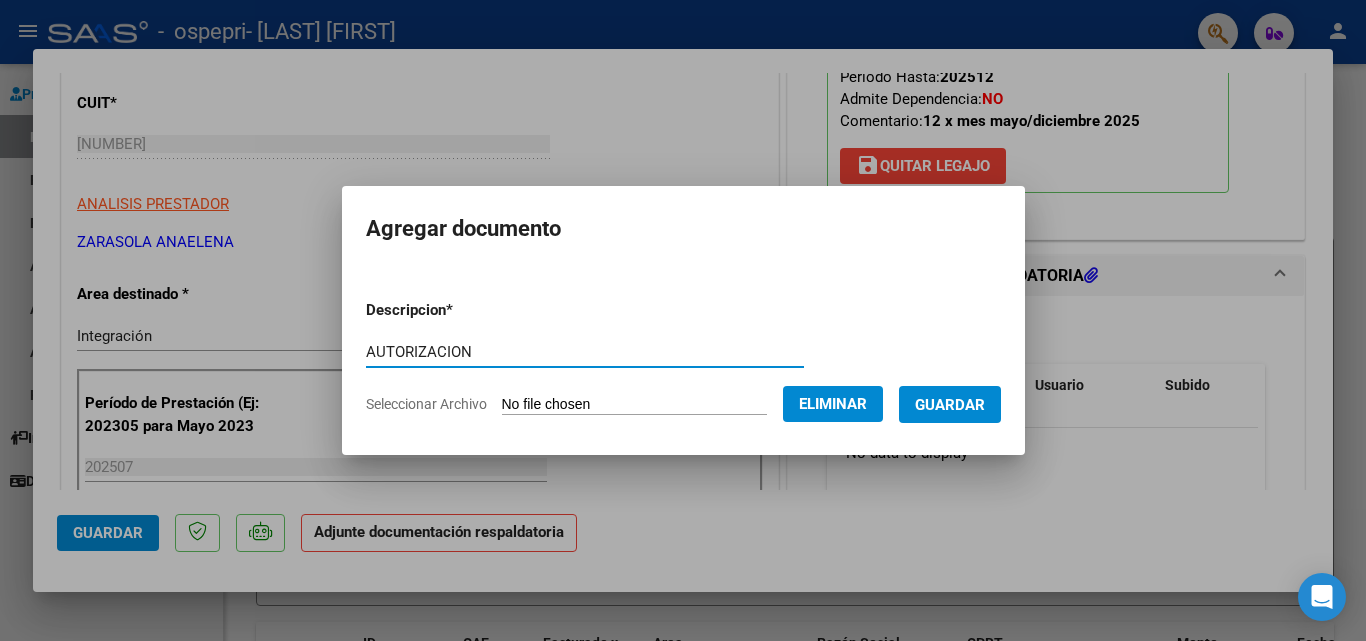 type on "AUTORIZACION" 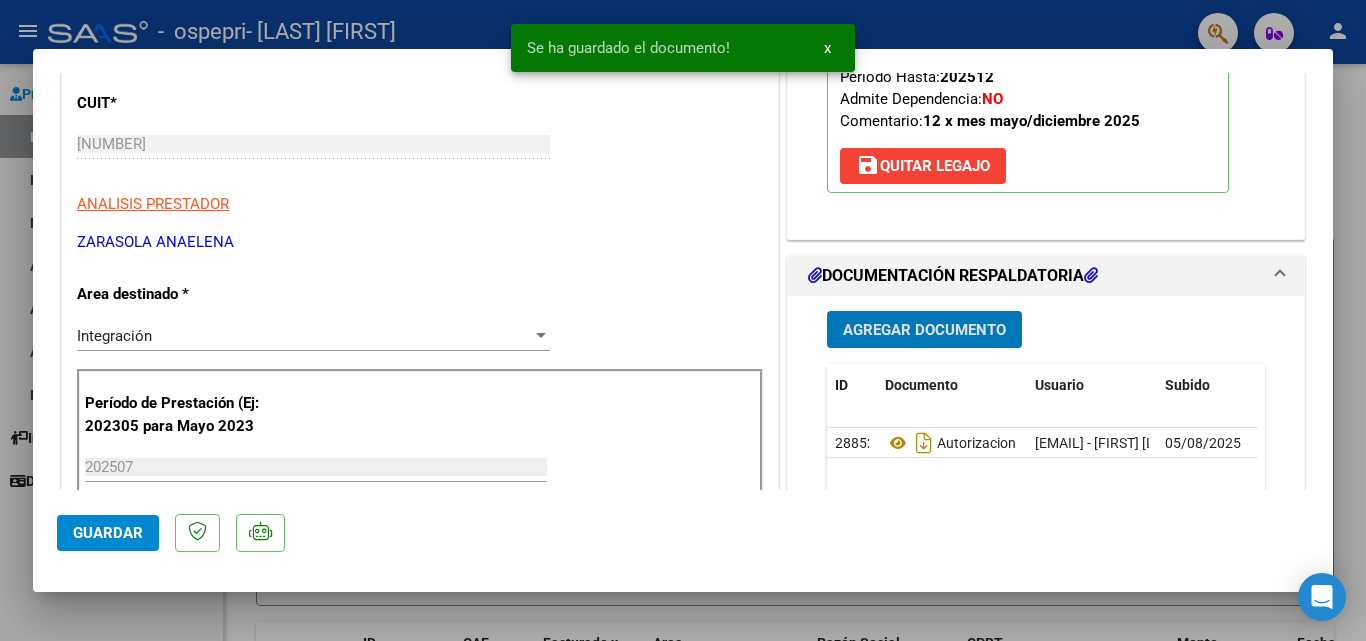 click on "Agregar Documento" at bounding box center (924, 330) 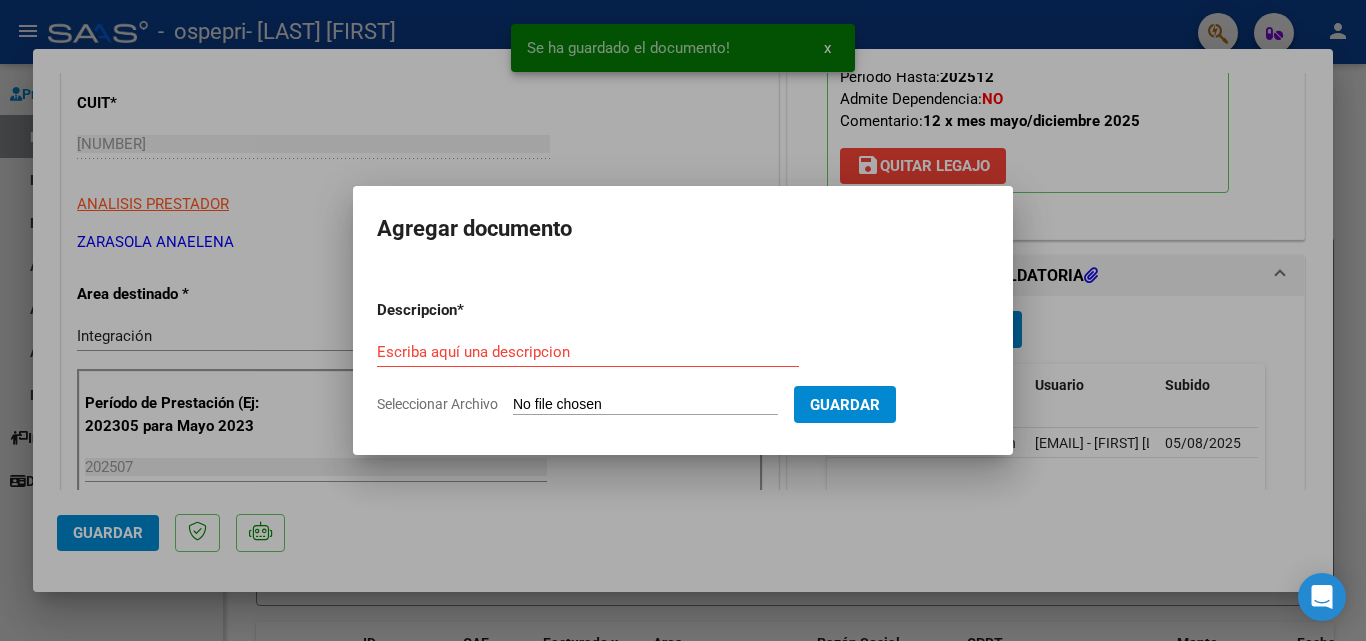 click on "Descripcion  *   Escriba aquí una descripcion  Seleccionar Archivo Guardar" at bounding box center (683, 357) 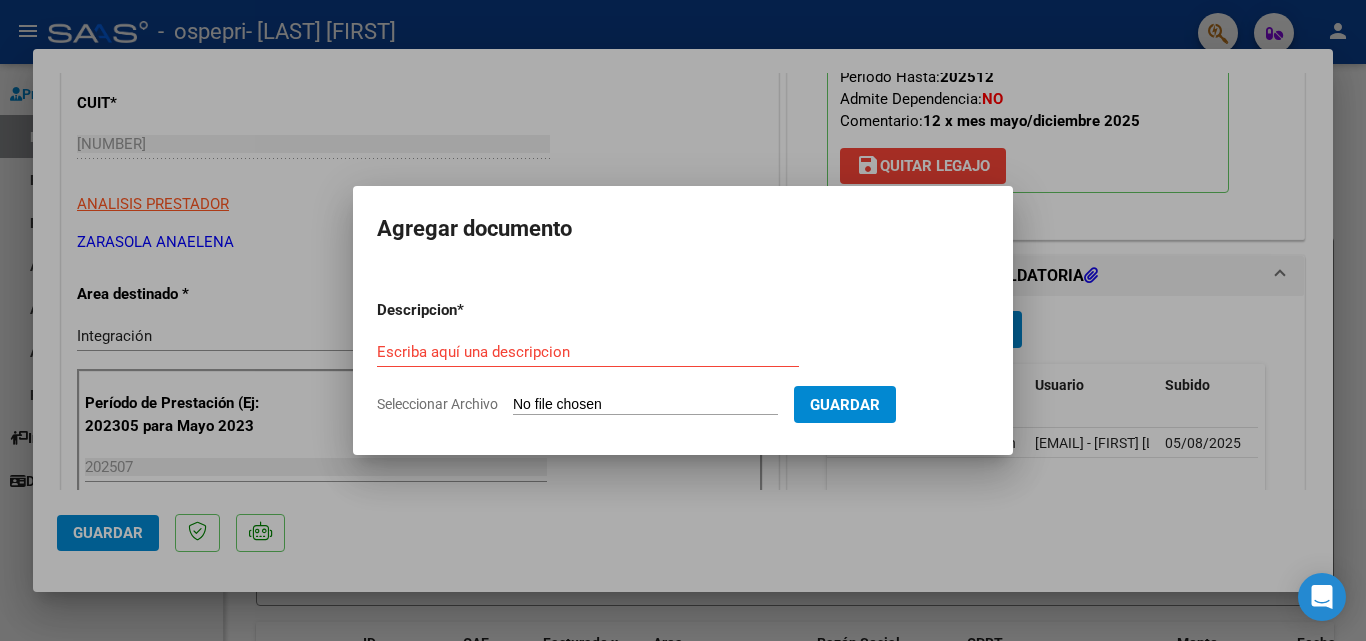 type on "C:\fakepath\ASISTENCIA.pdf" 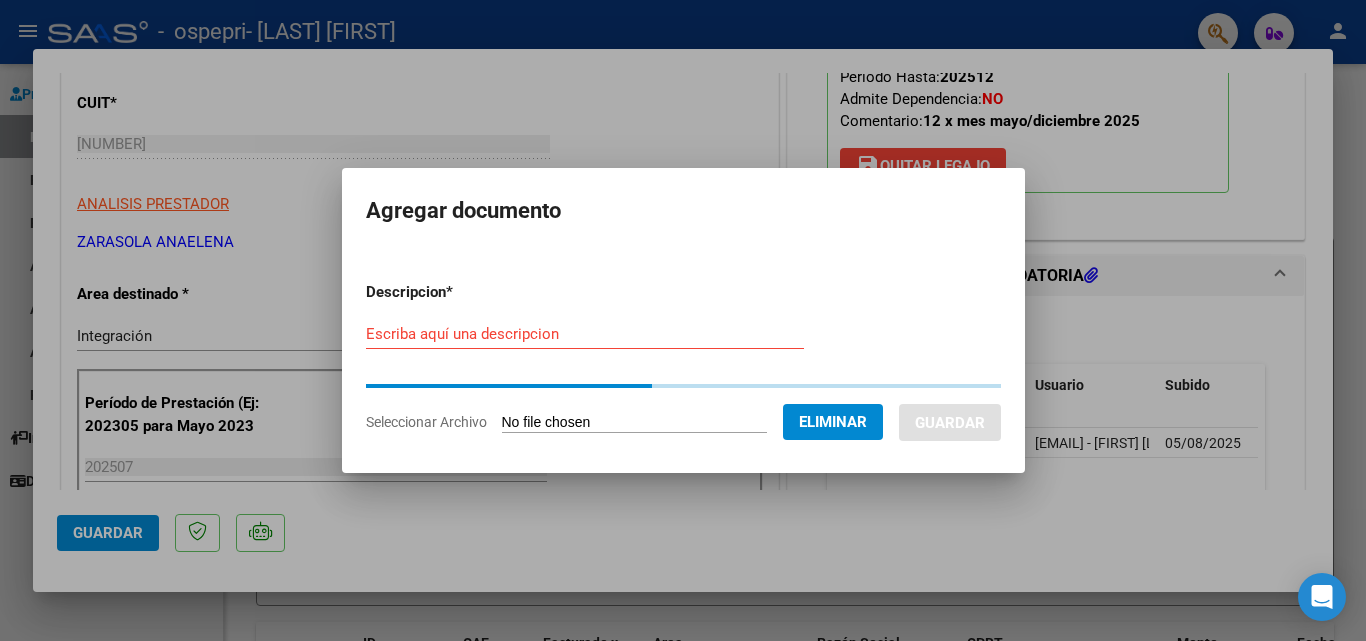 click on "Escriba aquí una descripcion" at bounding box center [585, 334] 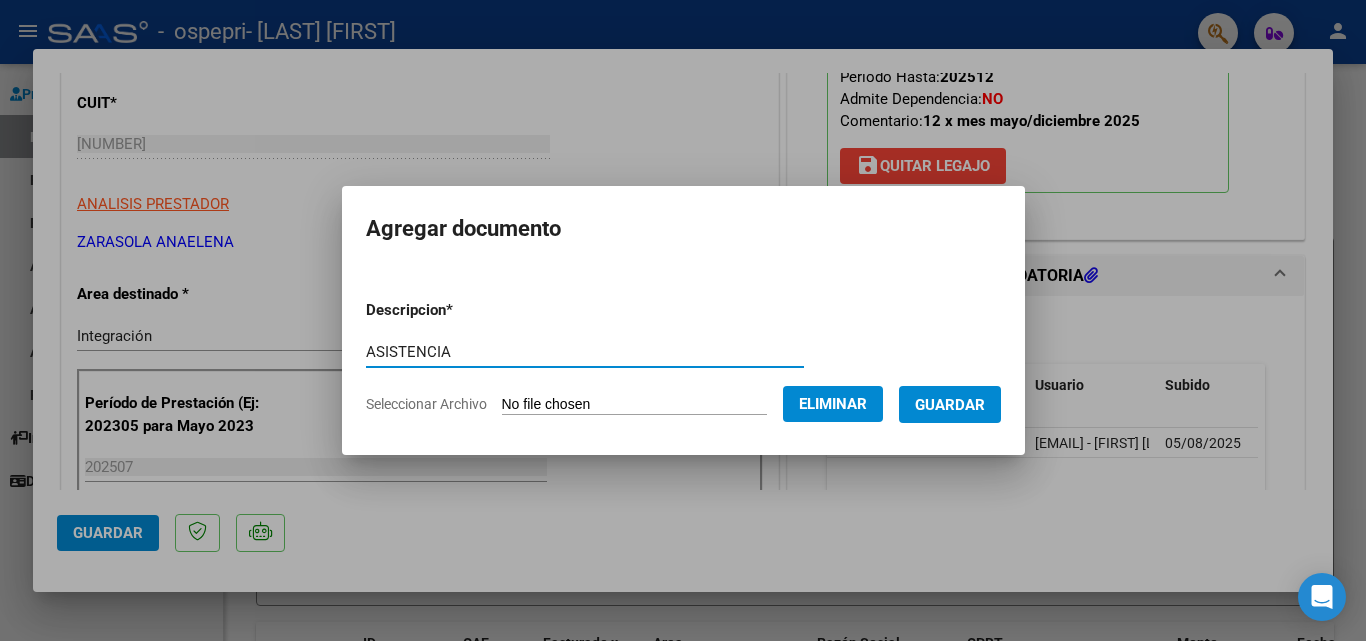 type on "ASISTENCIA" 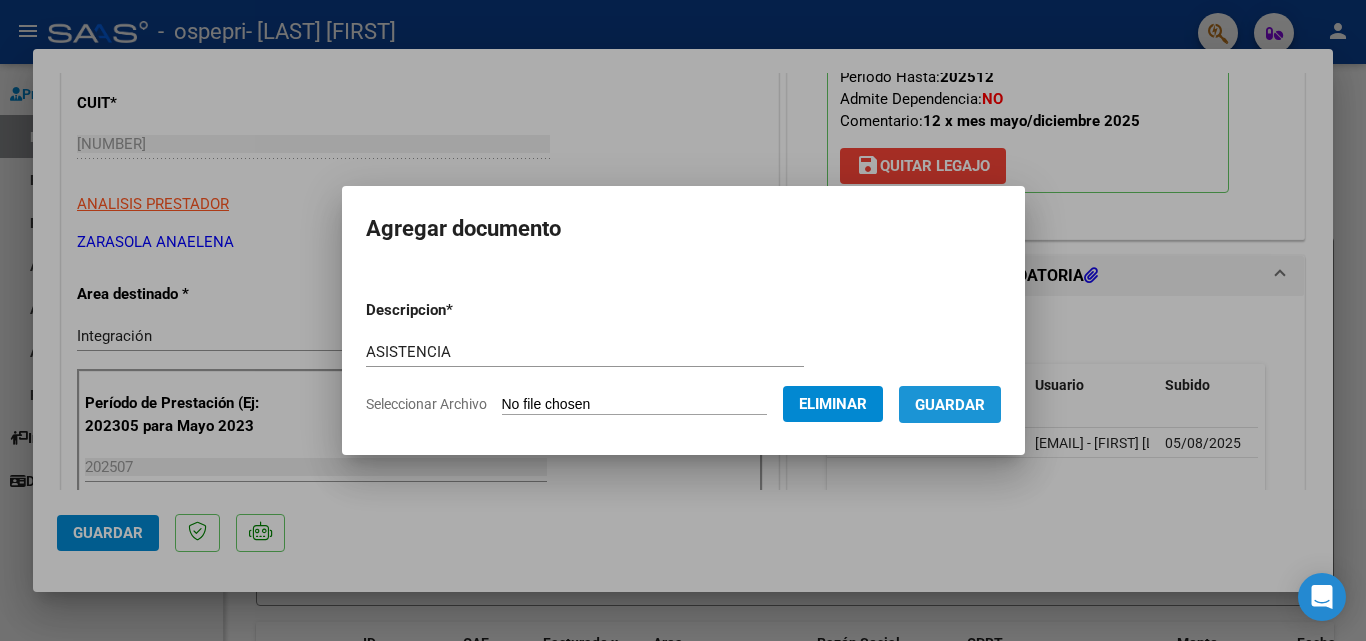 click on "Guardar" at bounding box center [950, 405] 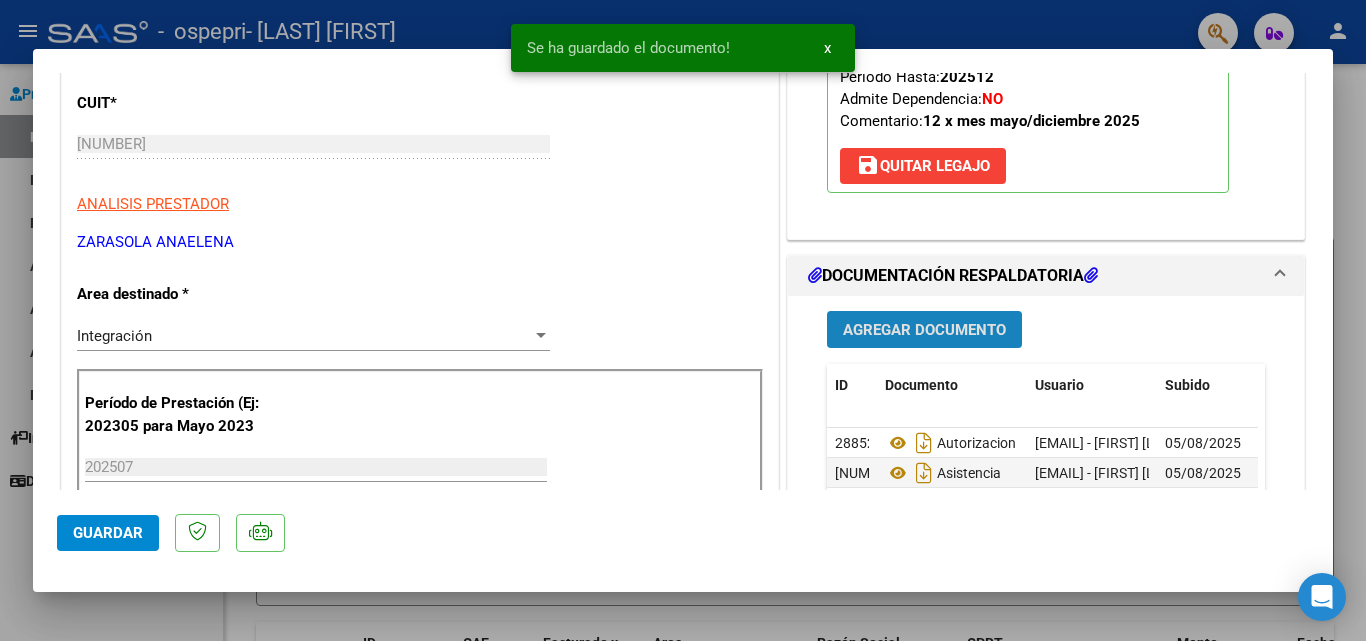 click on "Agregar Documento" at bounding box center (924, 329) 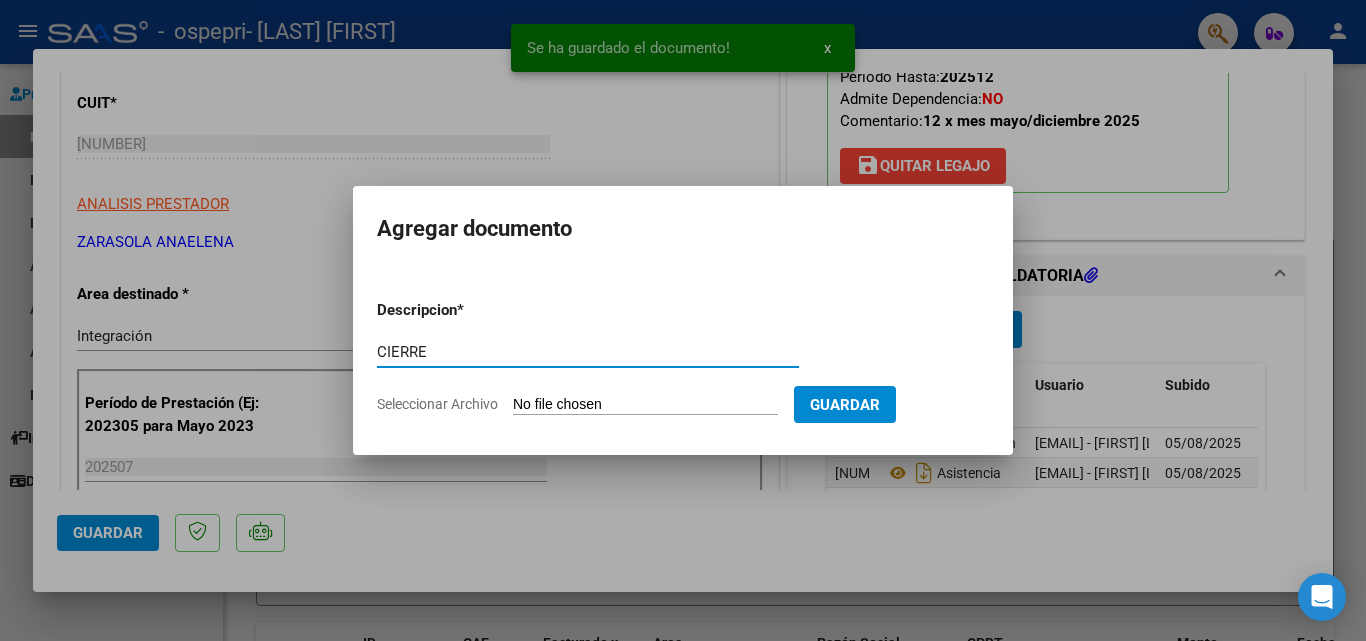 type on "CIERRE" 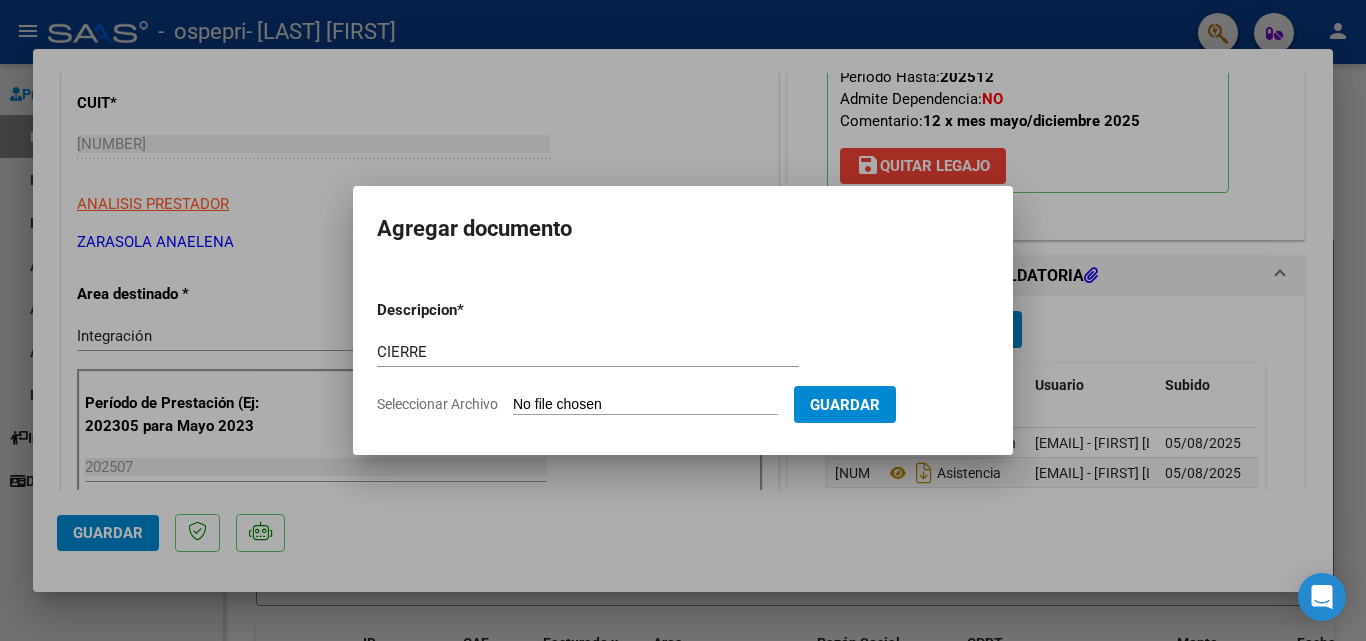 type on "C:\fakepath\CIERRE.pdf" 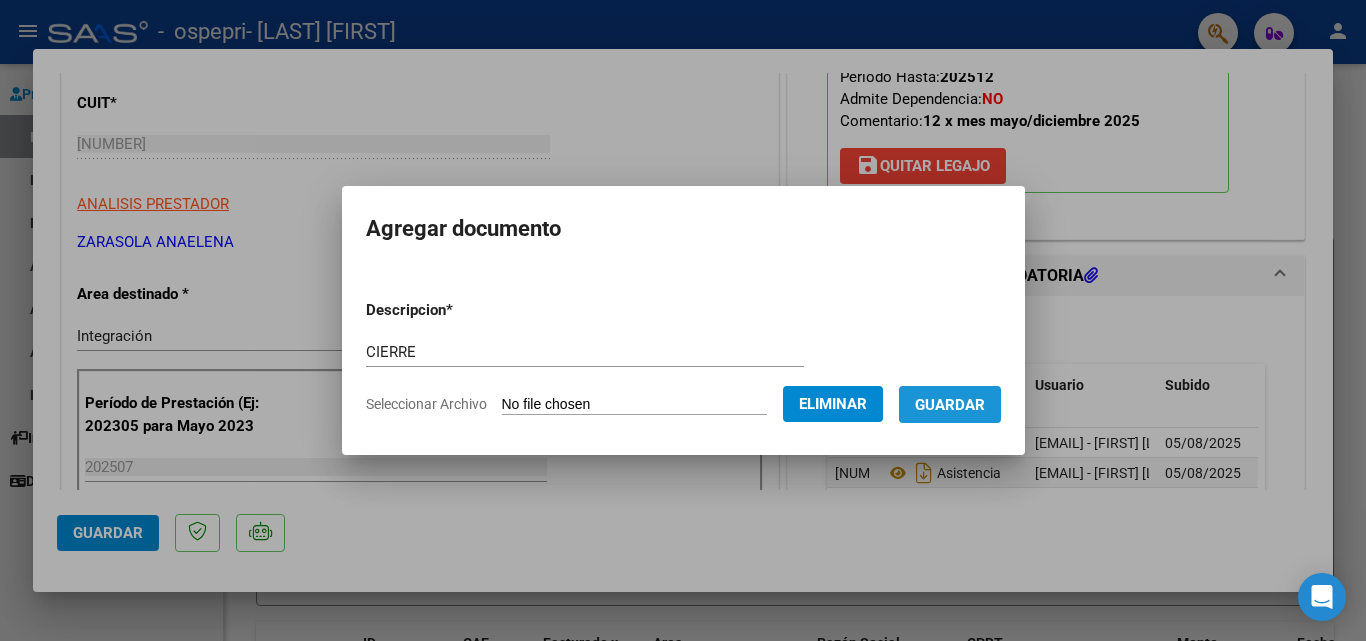 click on "Guardar" at bounding box center (950, 405) 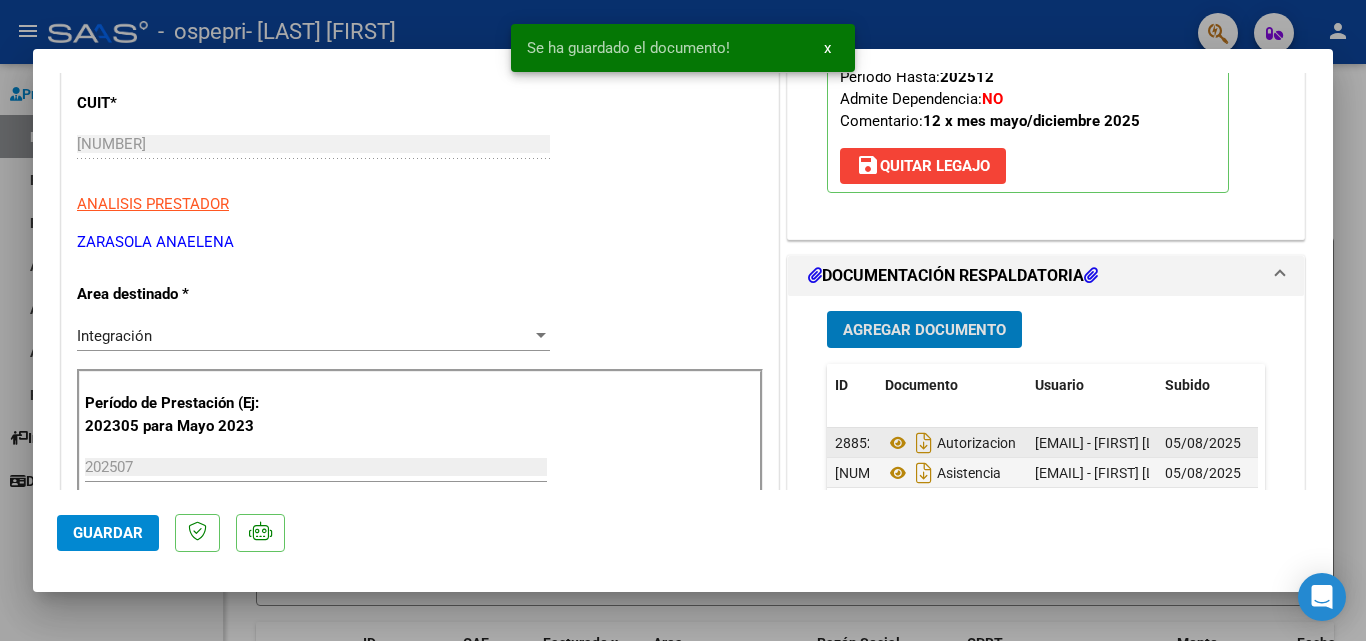 scroll, scrollTop: 500, scrollLeft: 0, axis: vertical 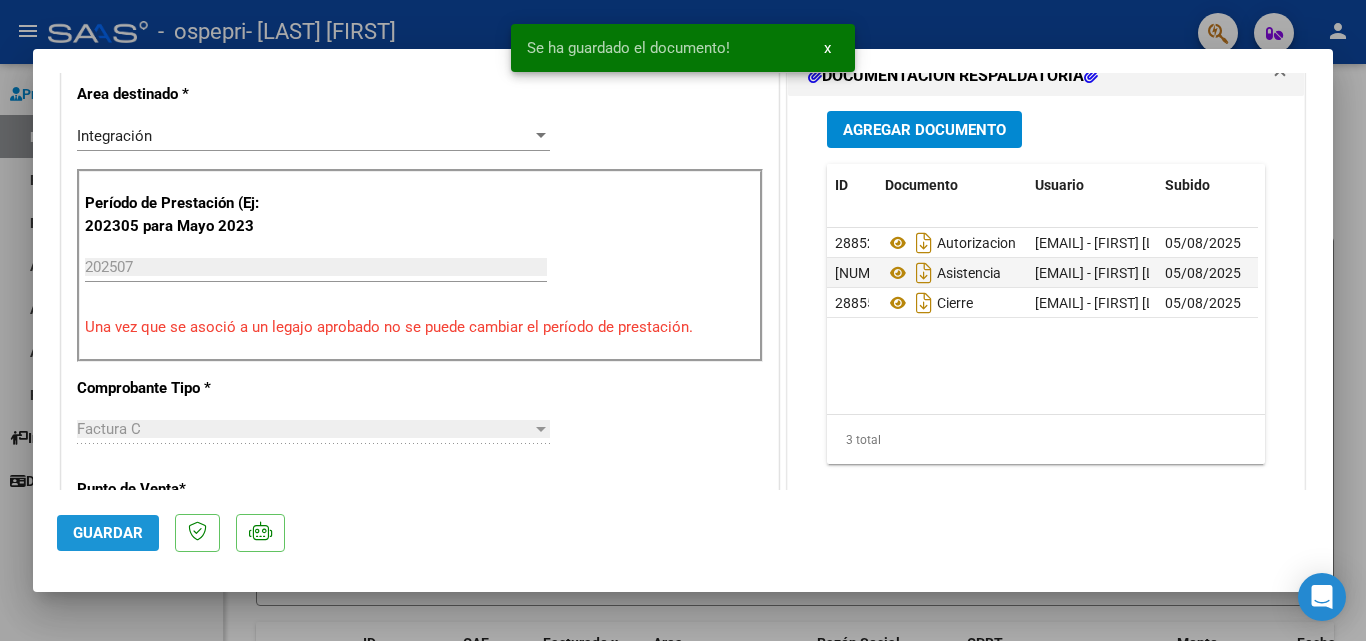 click on "Guardar" 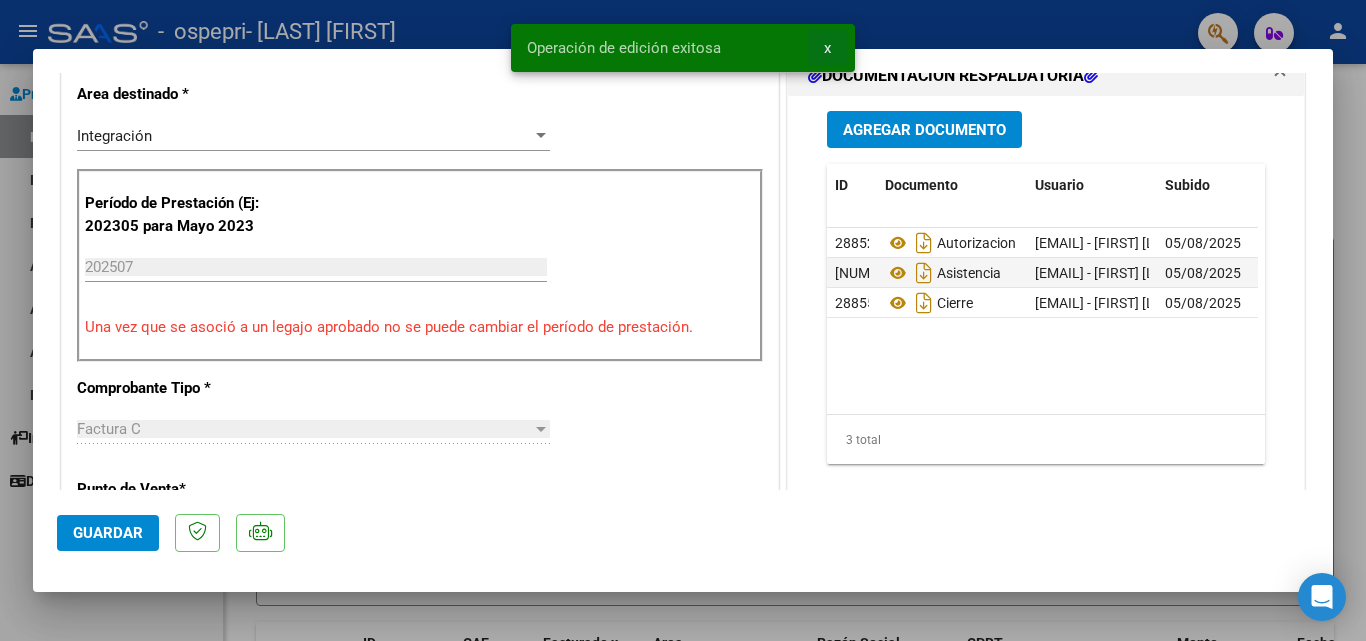 click on "x" at bounding box center [827, 48] 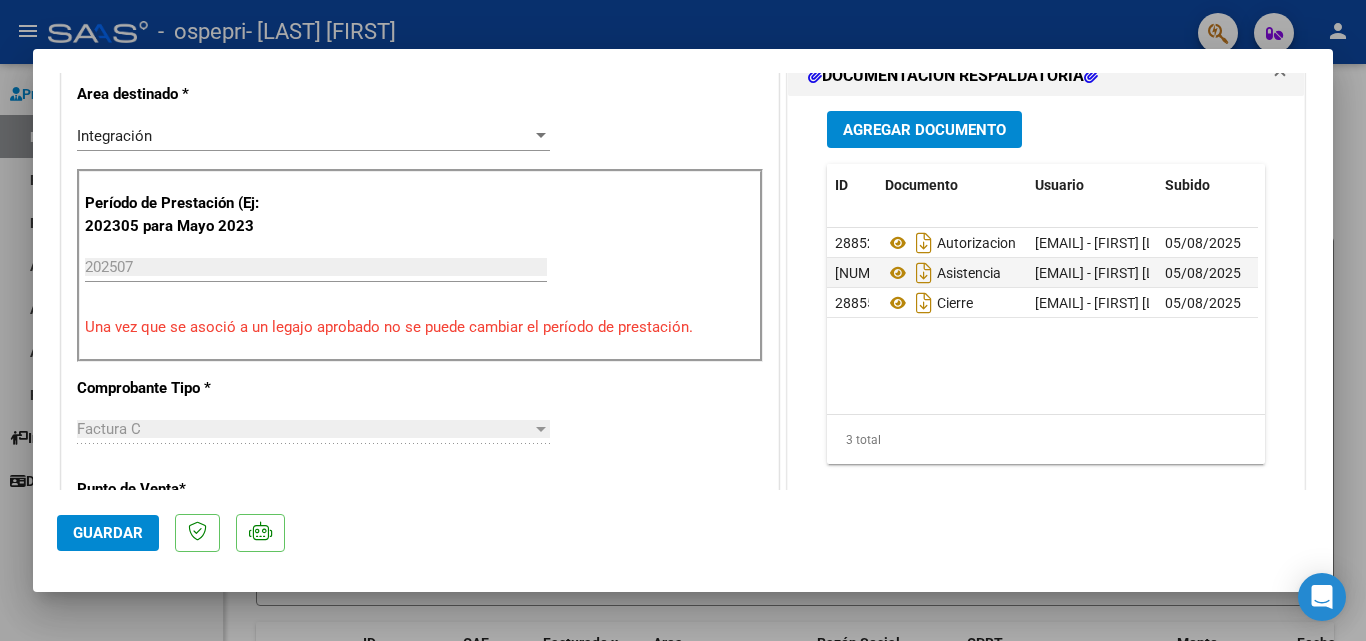 click at bounding box center [683, 320] 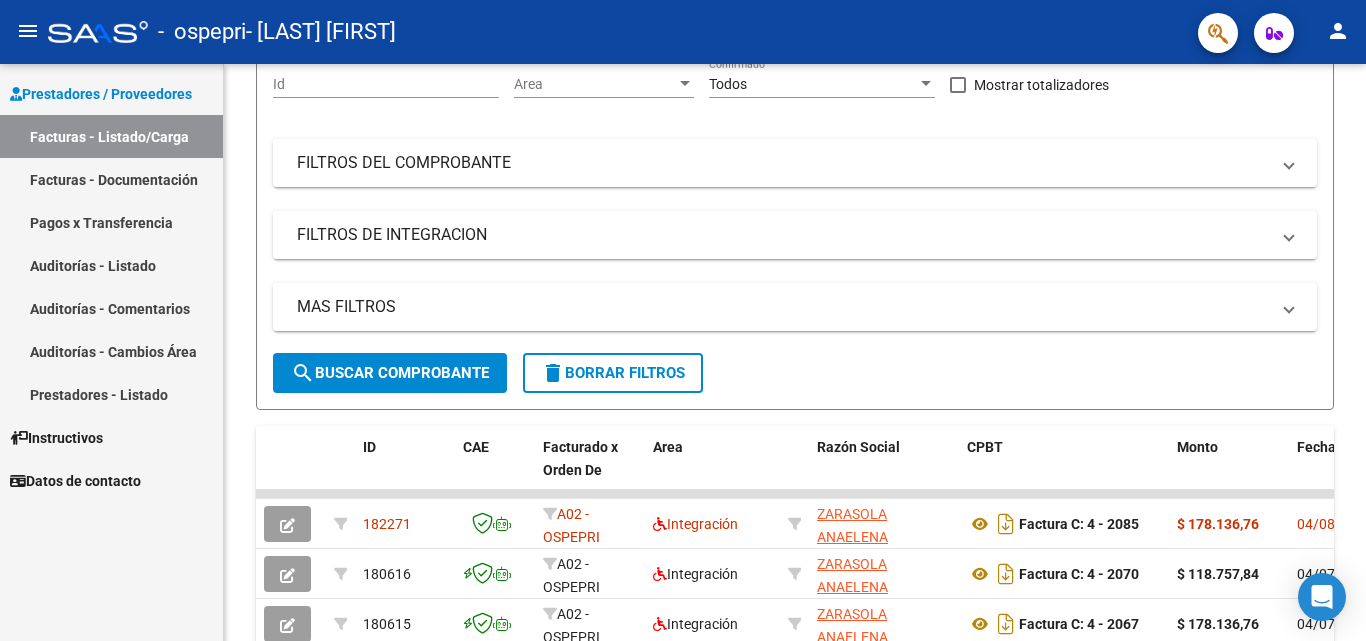scroll, scrollTop: 0, scrollLeft: 0, axis: both 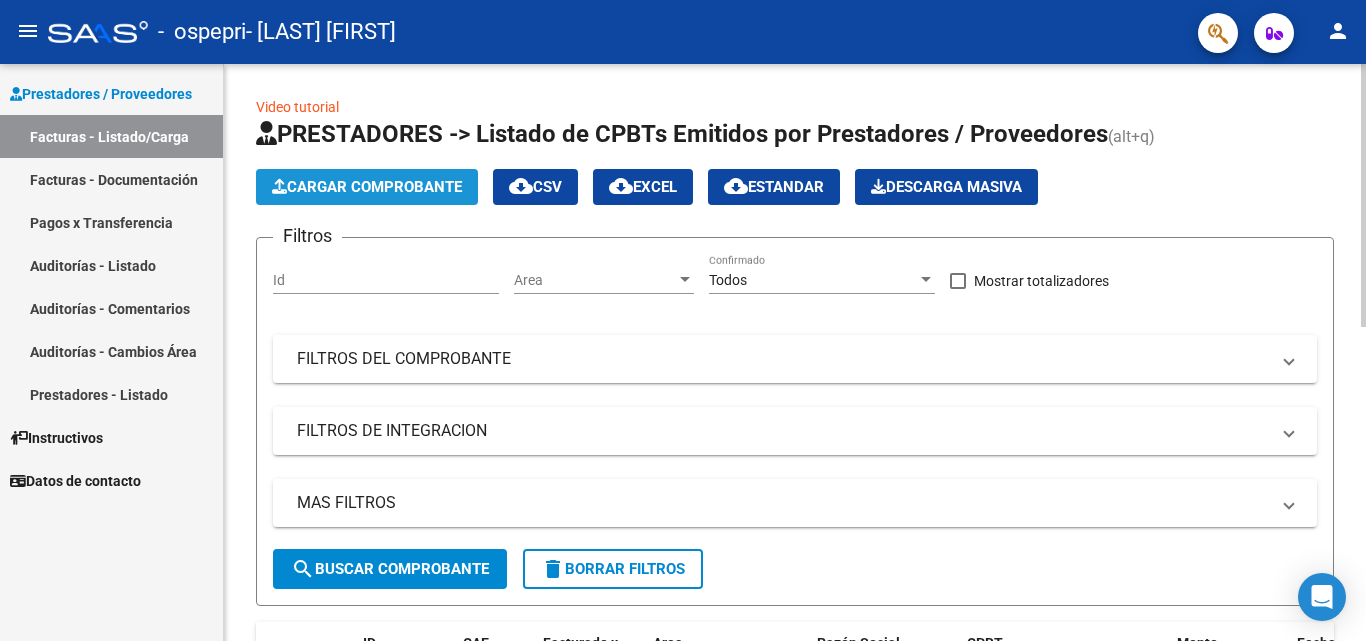 click on "Cargar Comprobante" 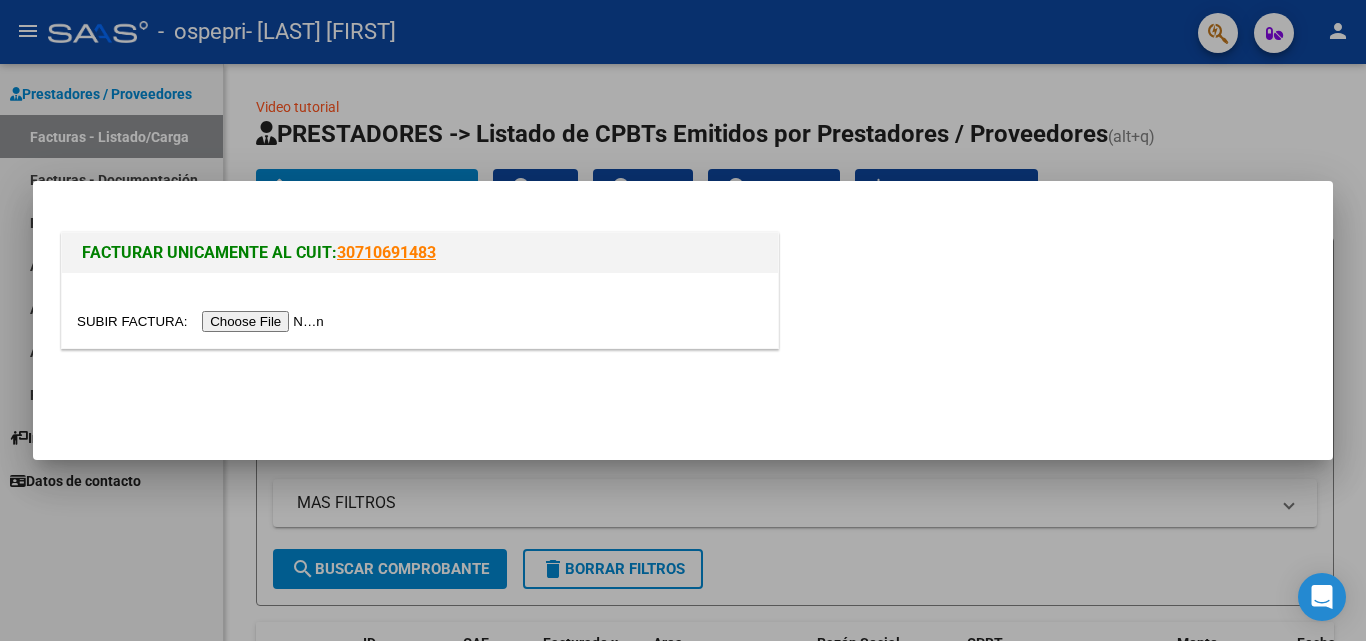 click at bounding box center [203, 321] 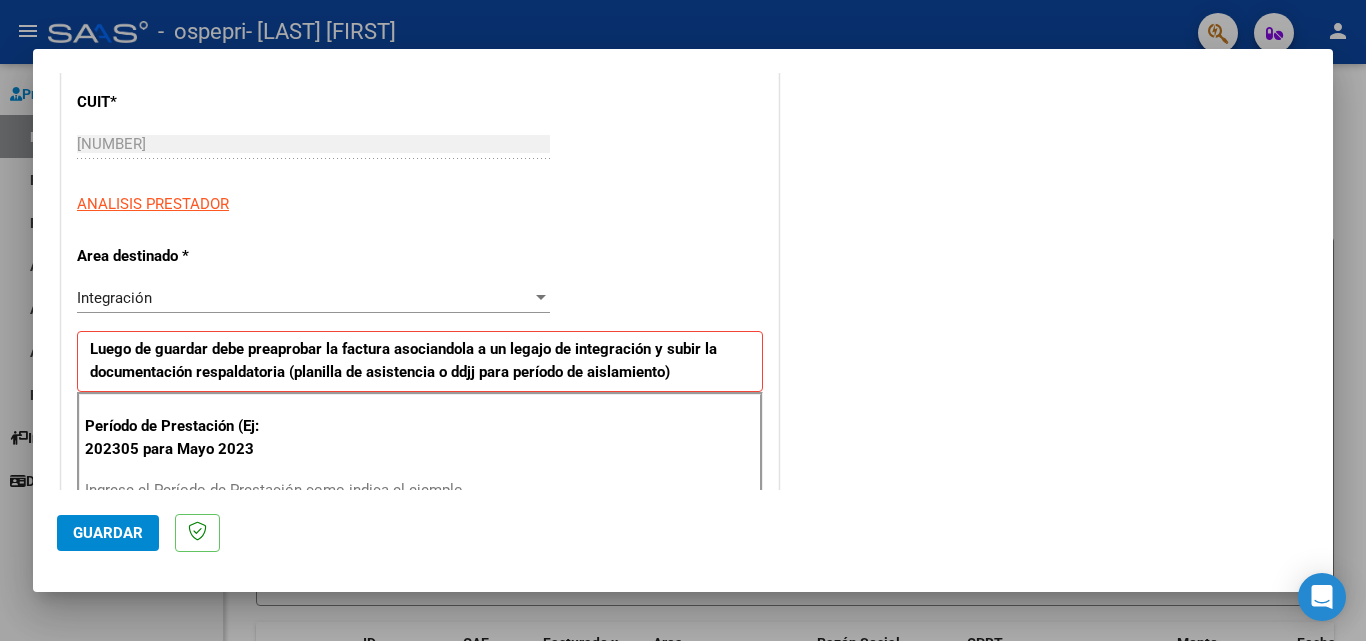 scroll, scrollTop: 400, scrollLeft: 0, axis: vertical 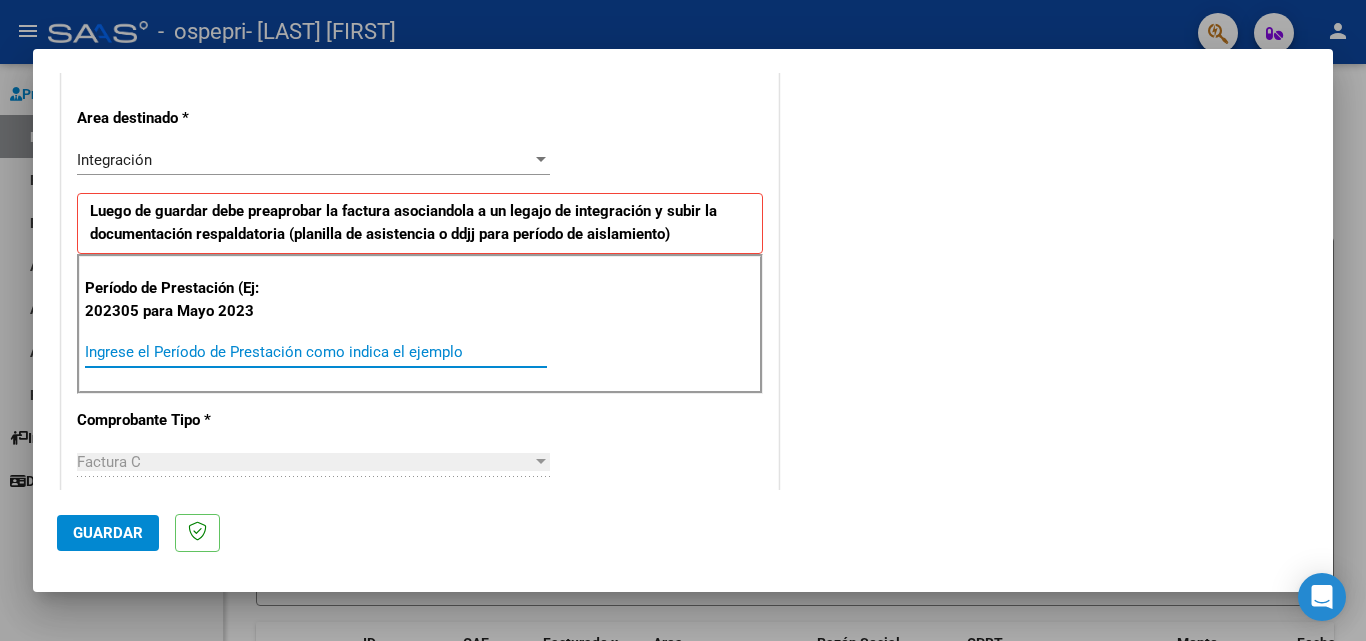 click on "Ingrese el Período de Prestación como indica el ejemplo" at bounding box center [316, 352] 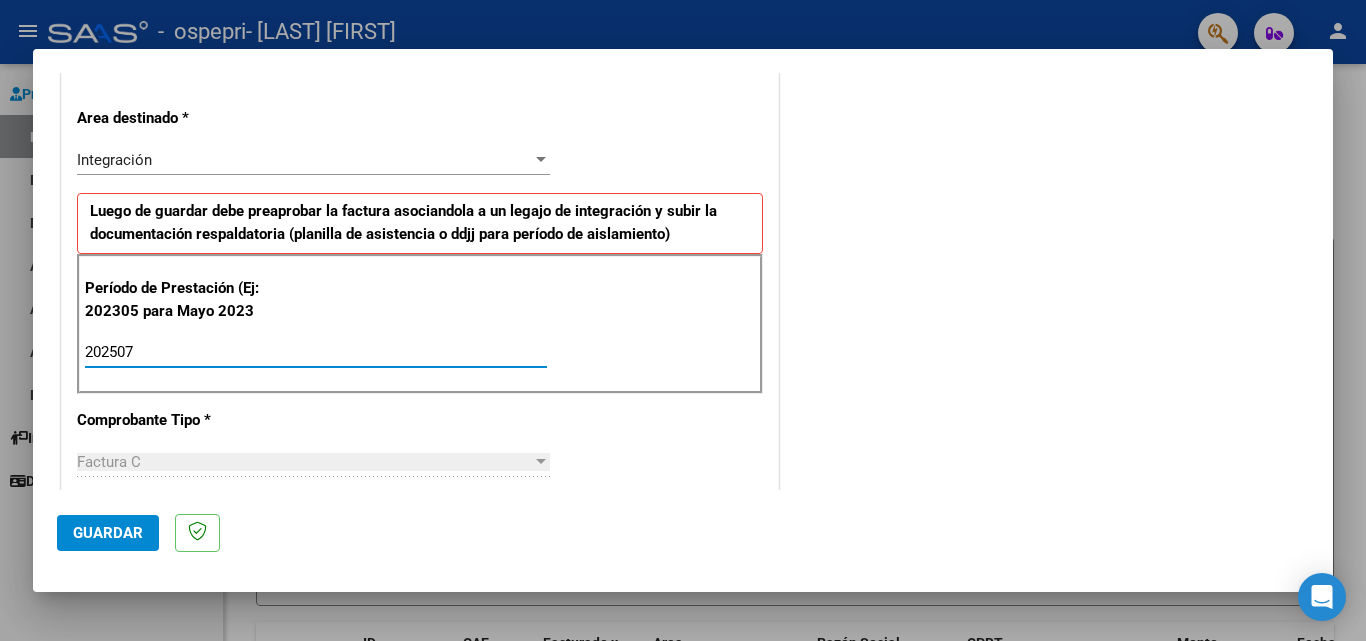type on "202507" 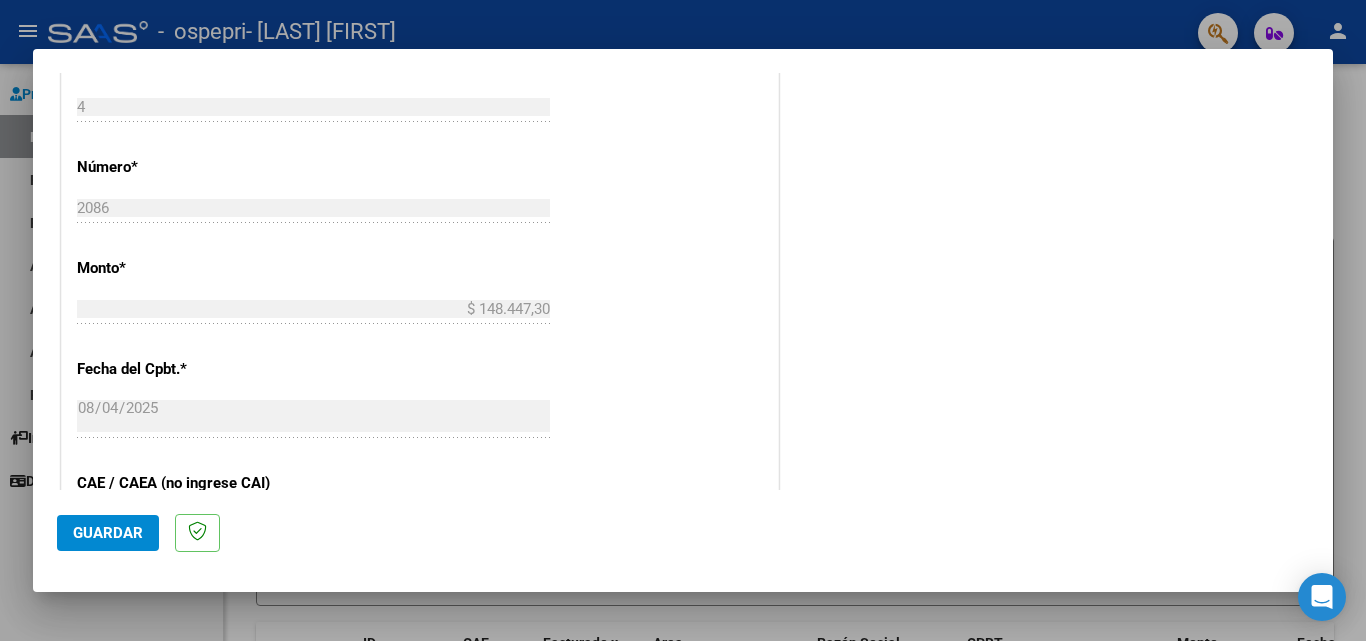 scroll, scrollTop: 505, scrollLeft: 0, axis: vertical 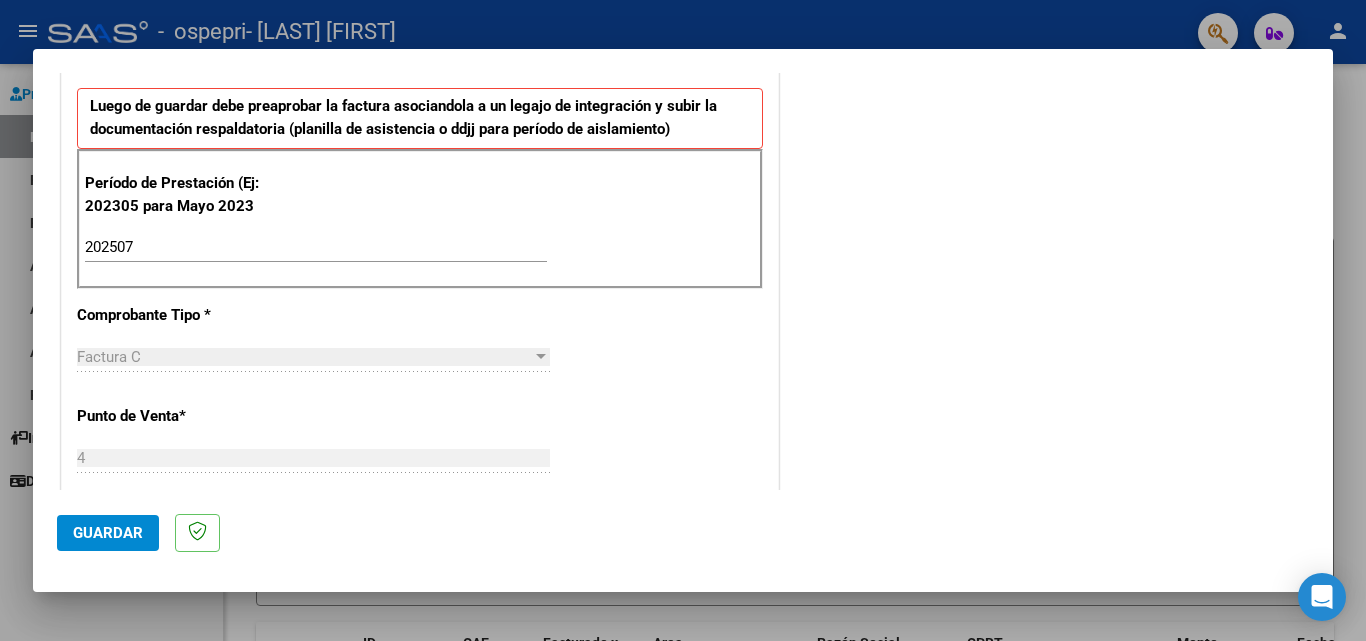 click at bounding box center [683, 320] 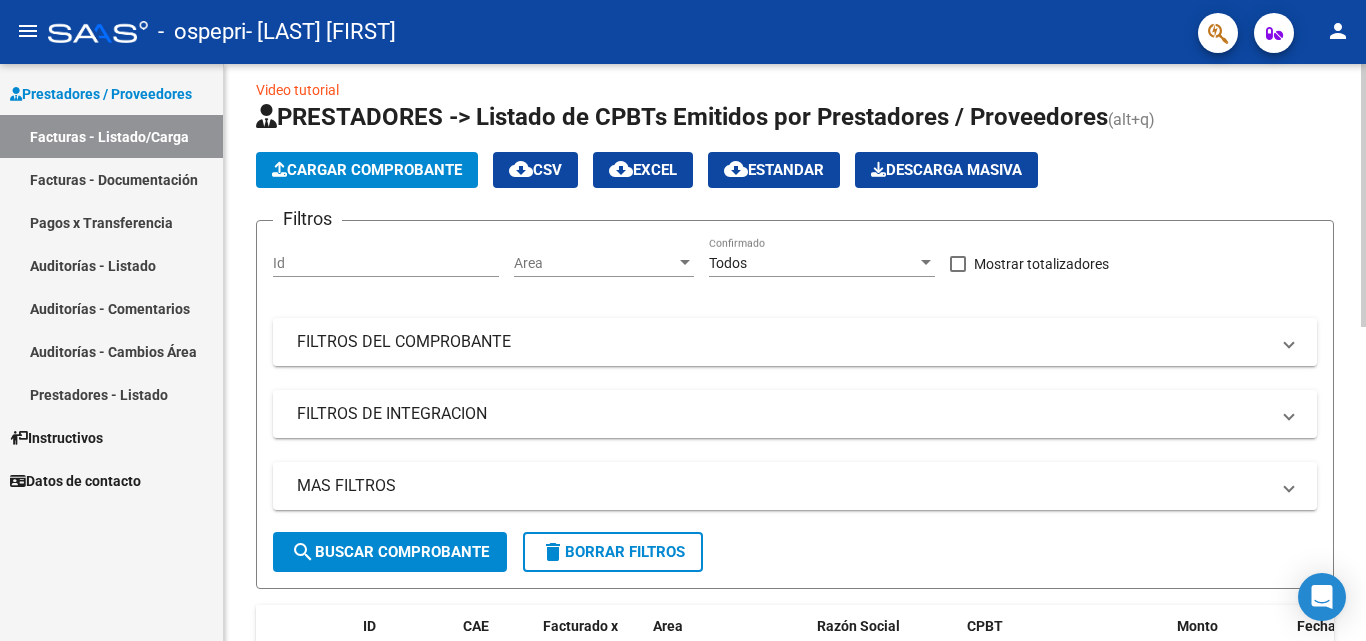 scroll, scrollTop: 0, scrollLeft: 0, axis: both 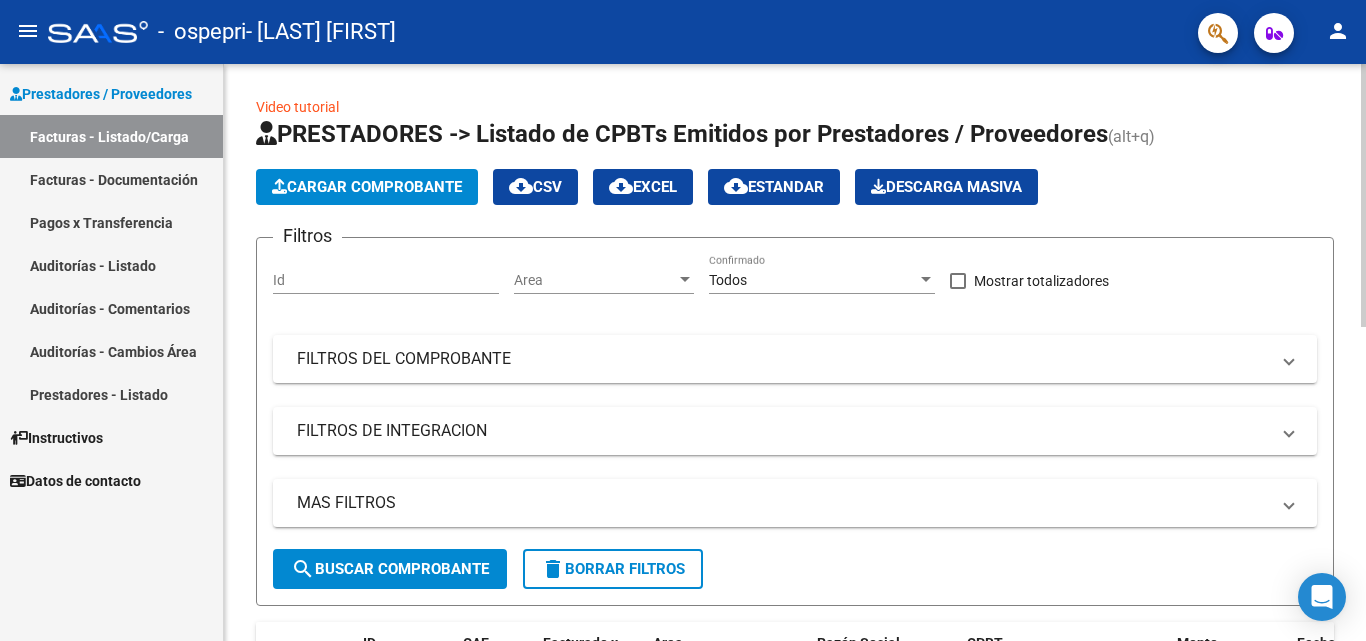 click on "Cargar Comprobante" 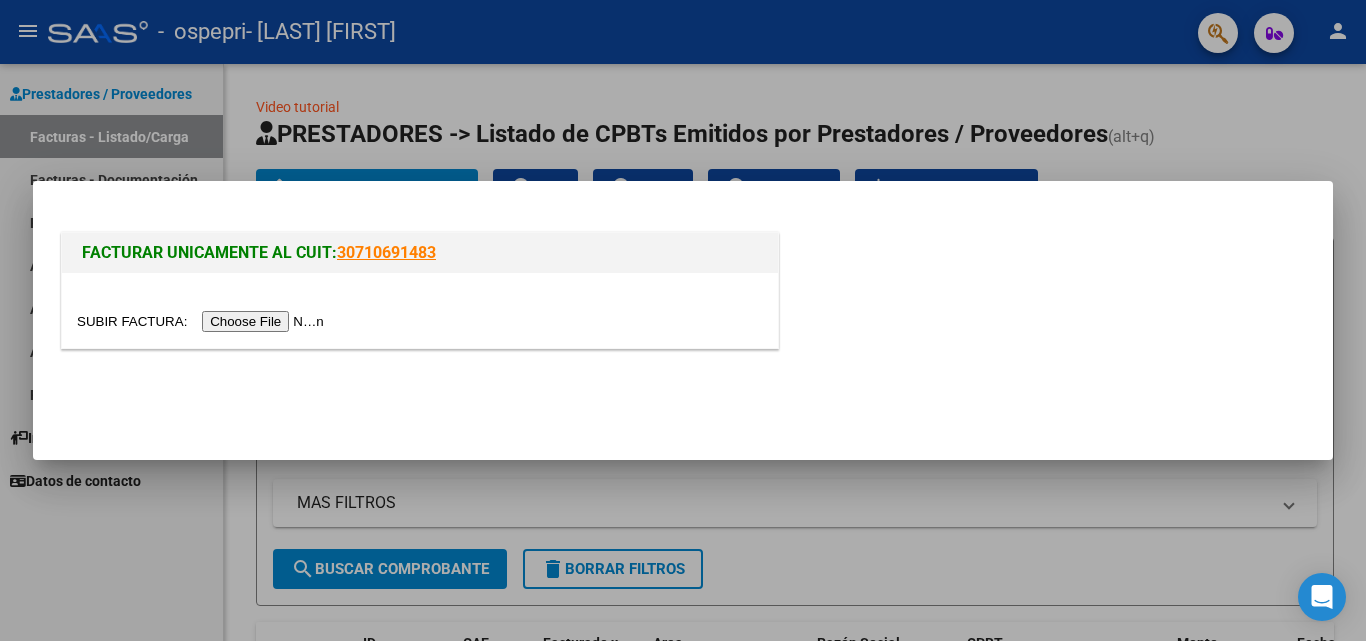 click at bounding box center [683, 320] 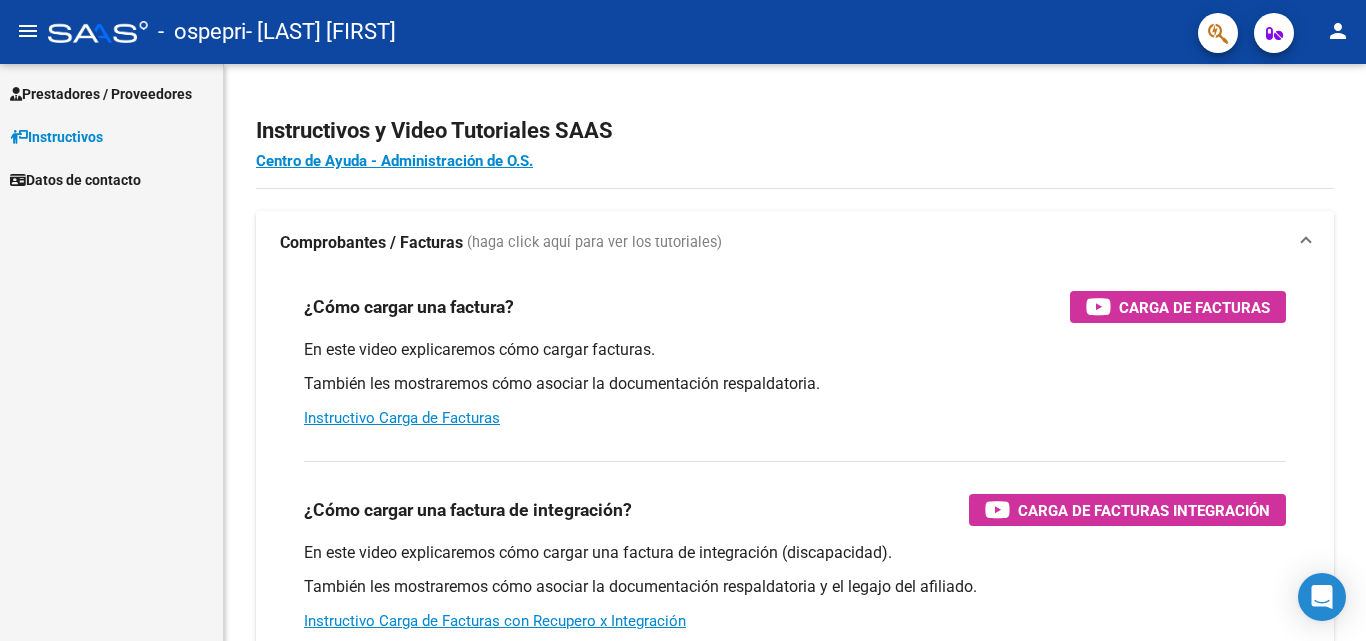 scroll, scrollTop: 0, scrollLeft: 0, axis: both 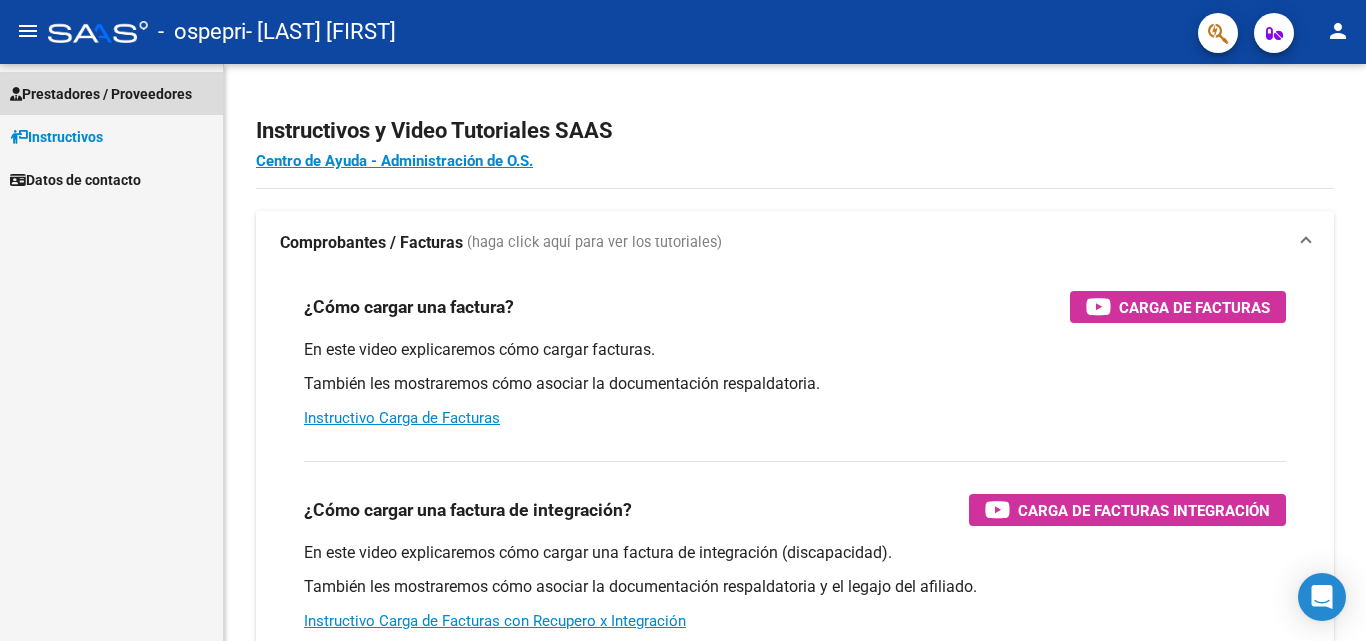 click on "Prestadores / Proveedores" at bounding box center [101, 94] 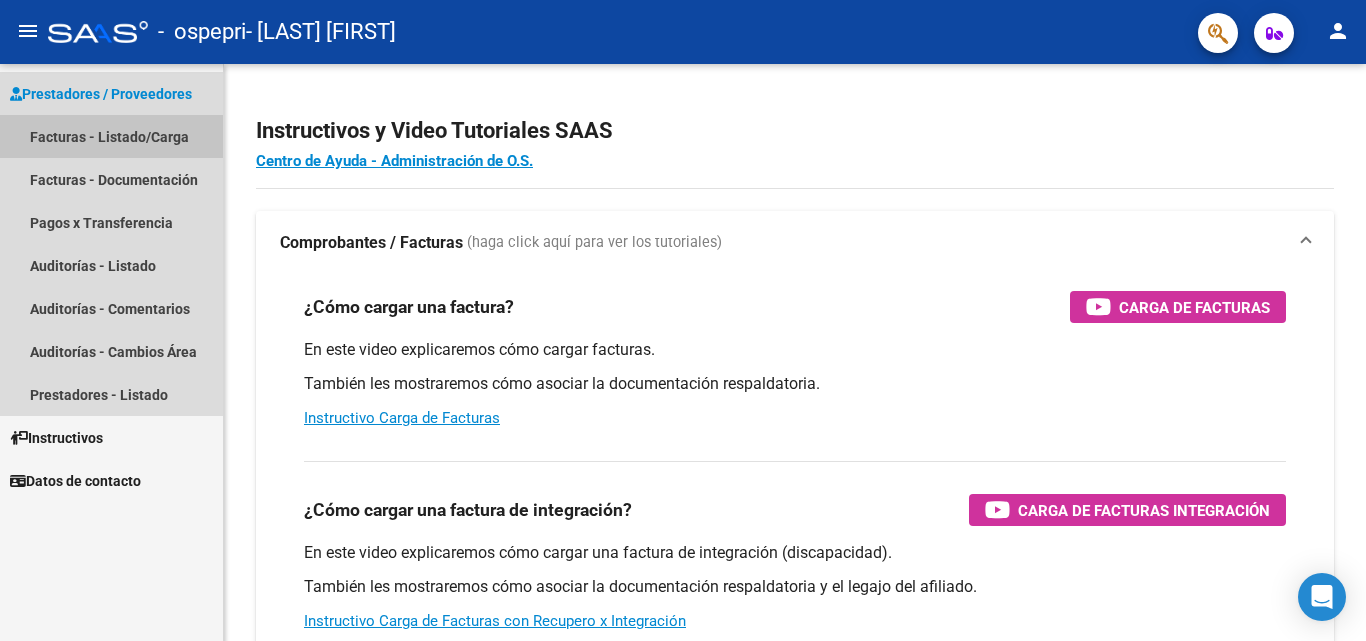 click on "Facturas - Listado/Carga" at bounding box center [111, 136] 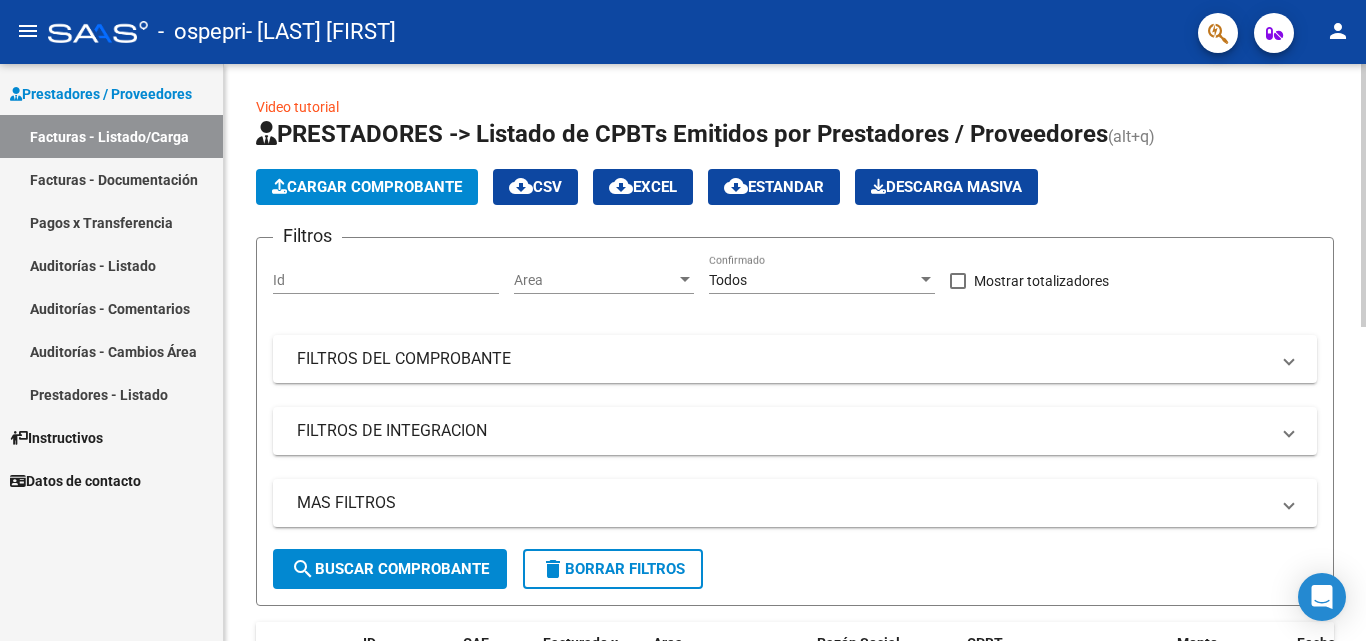 click on "Cargar Comprobante" 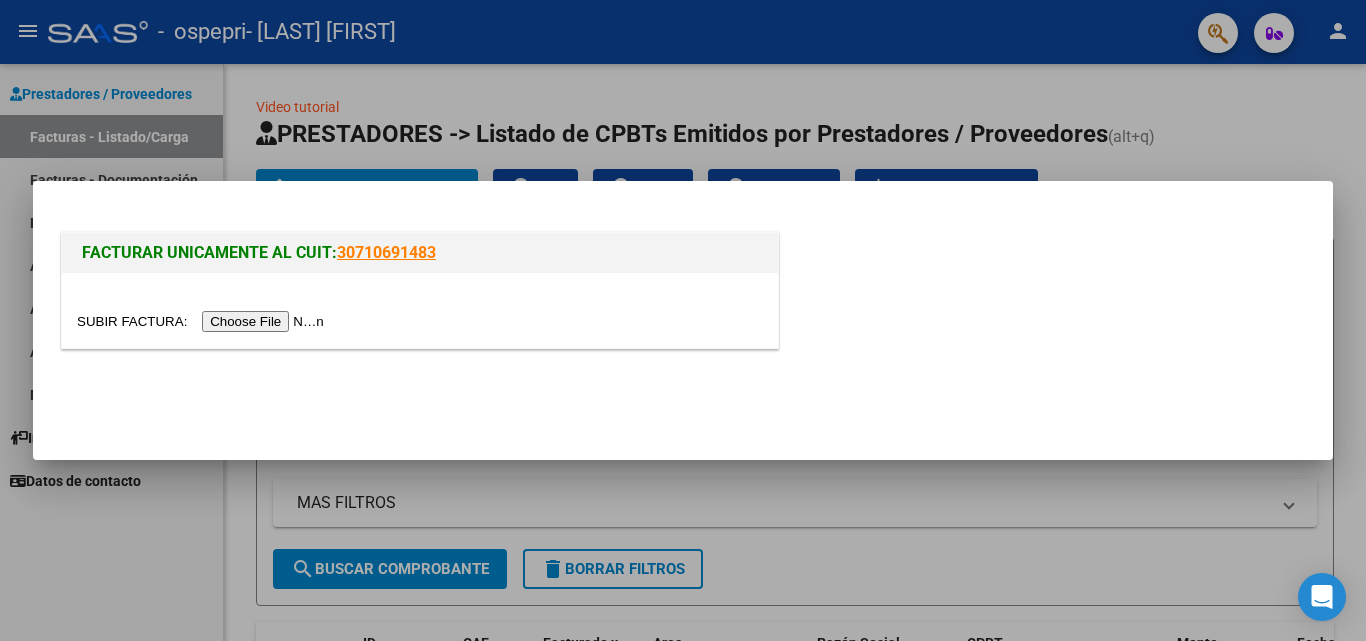click at bounding box center [203, 321] 